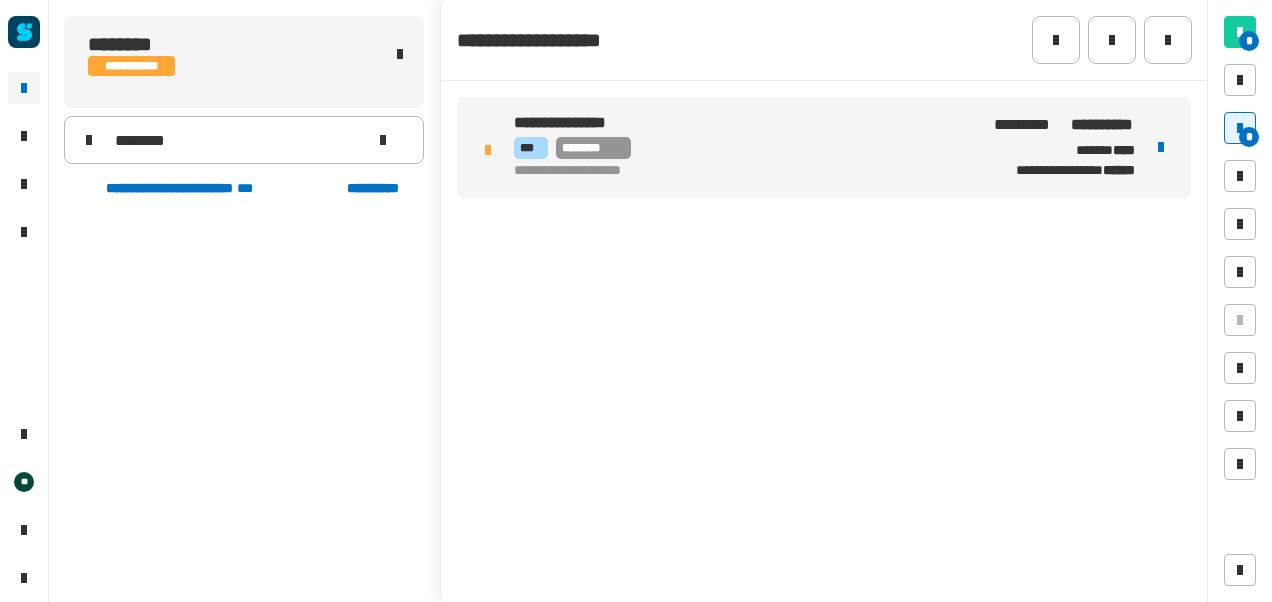 scroll, scrollTop: 0, scrollLeft: 0, axis: both 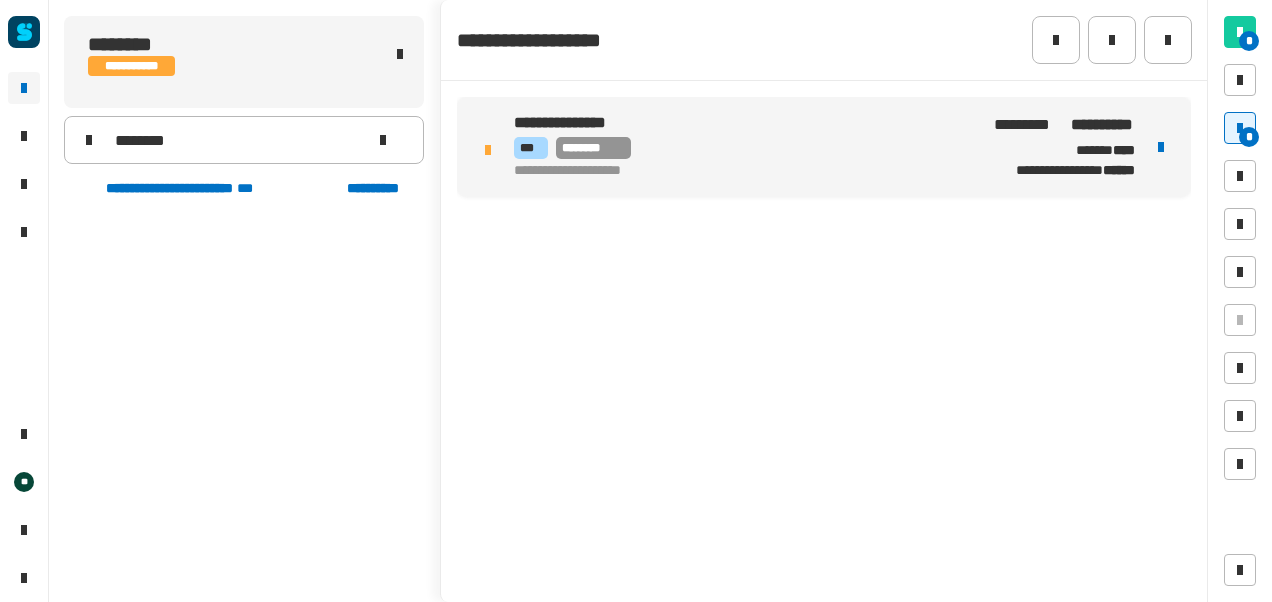 click on "**********" 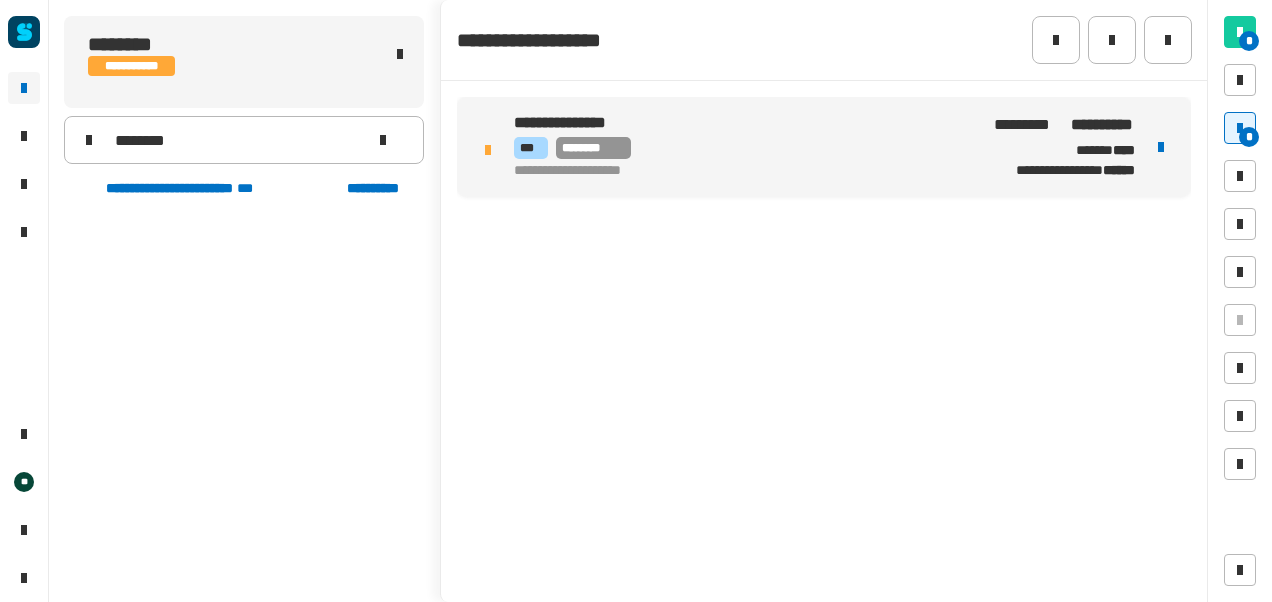 click on "**********" 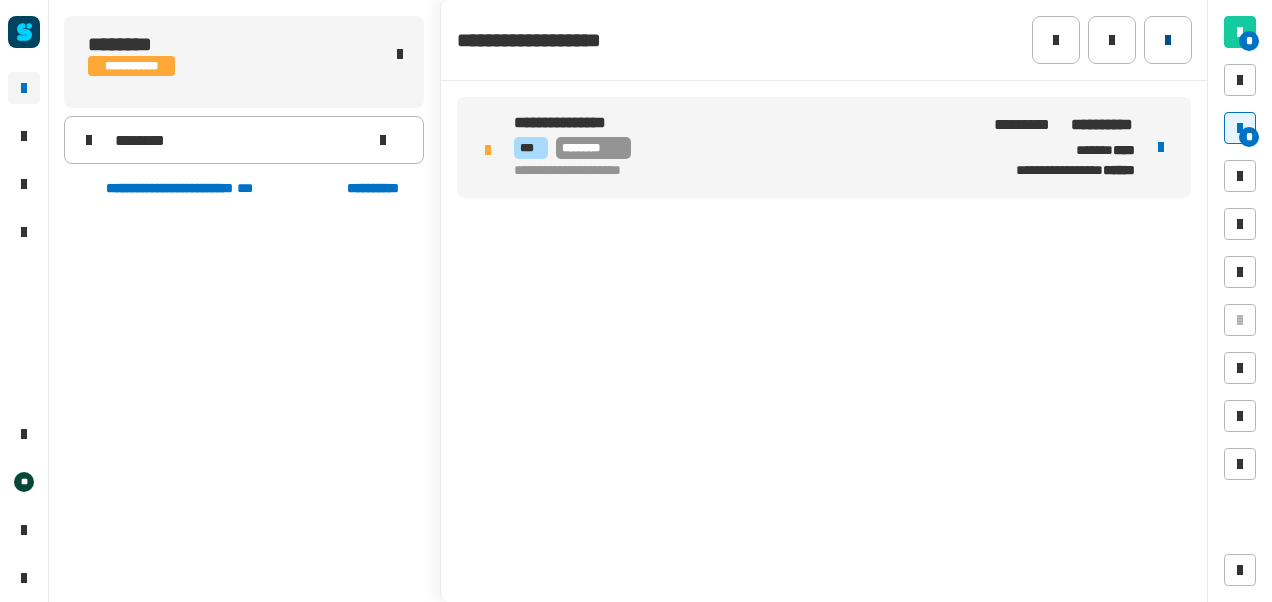click 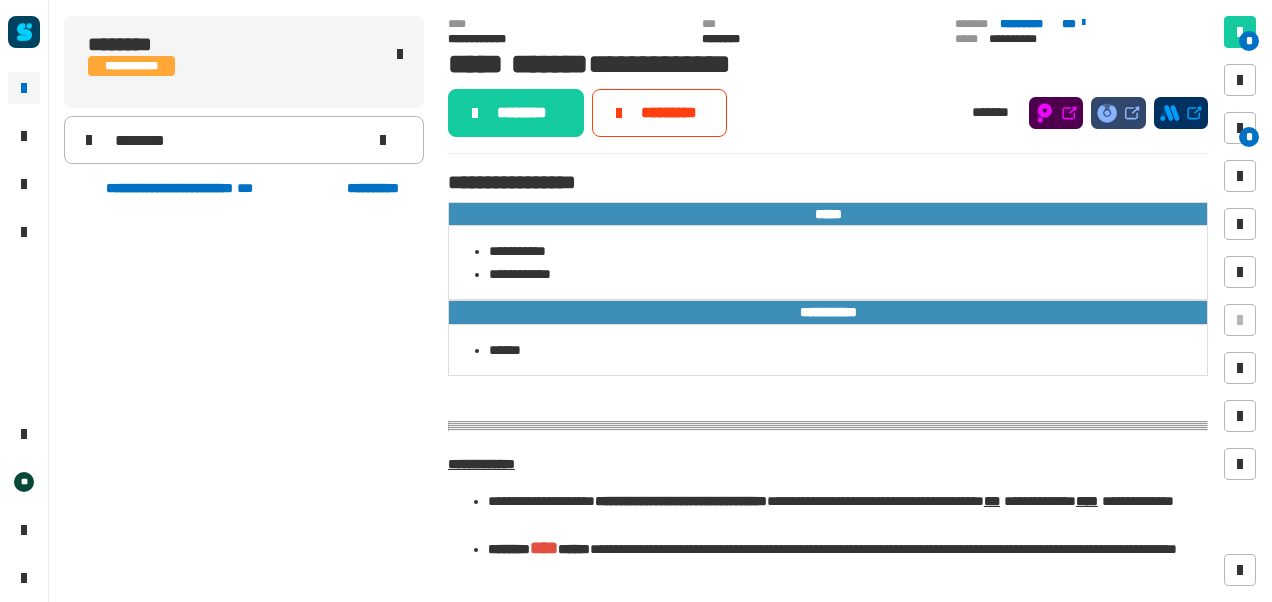 click on "******** ********* *******" 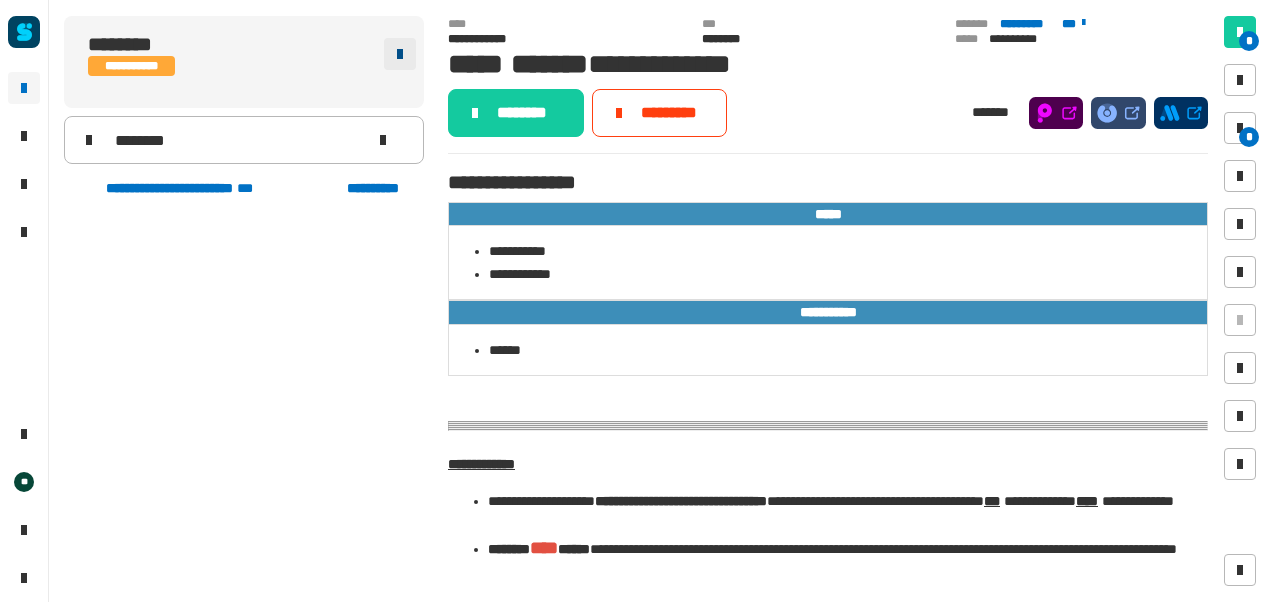 click 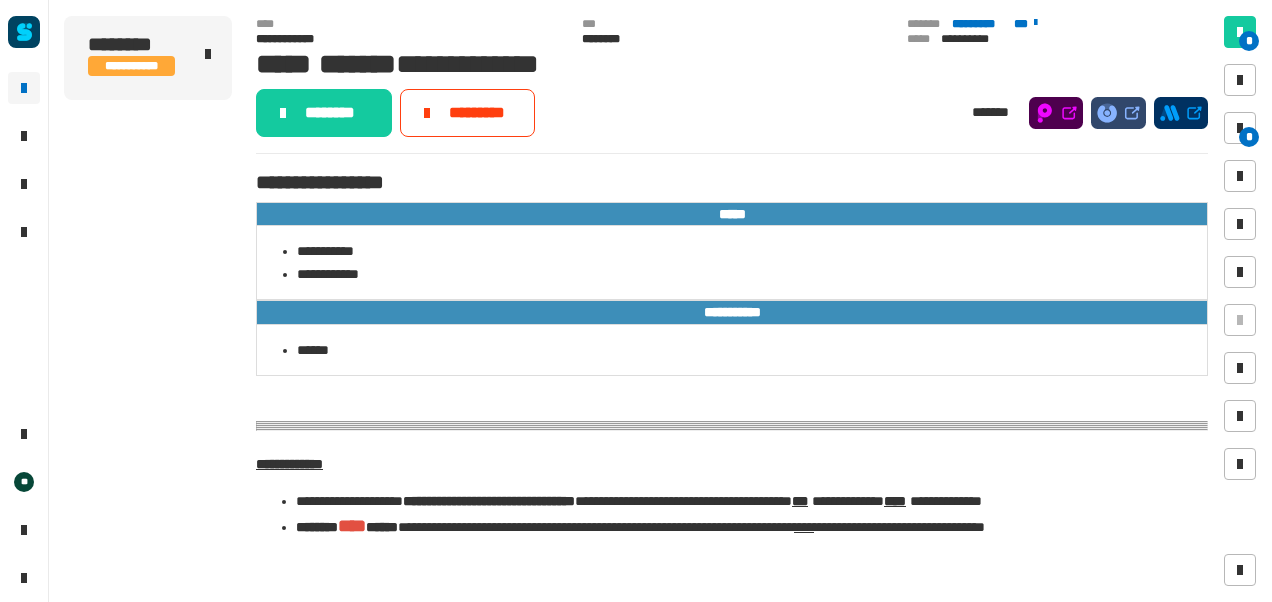 click on "**********" 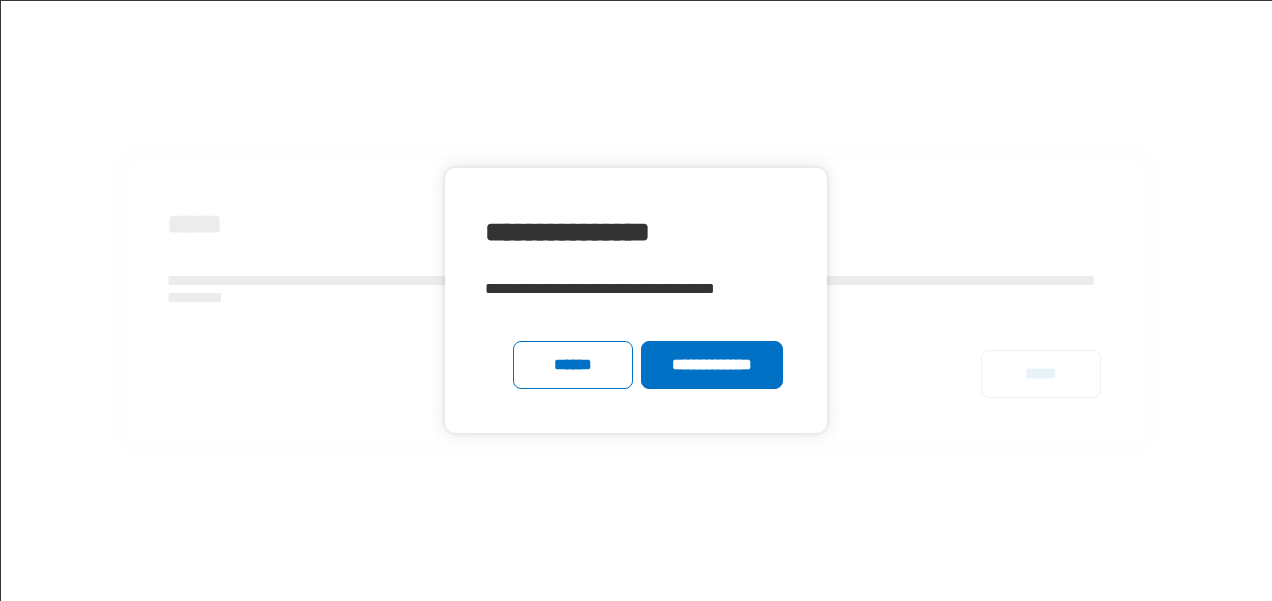 scroll, scrollTop: 0, scrollLeft: 0, axis: both 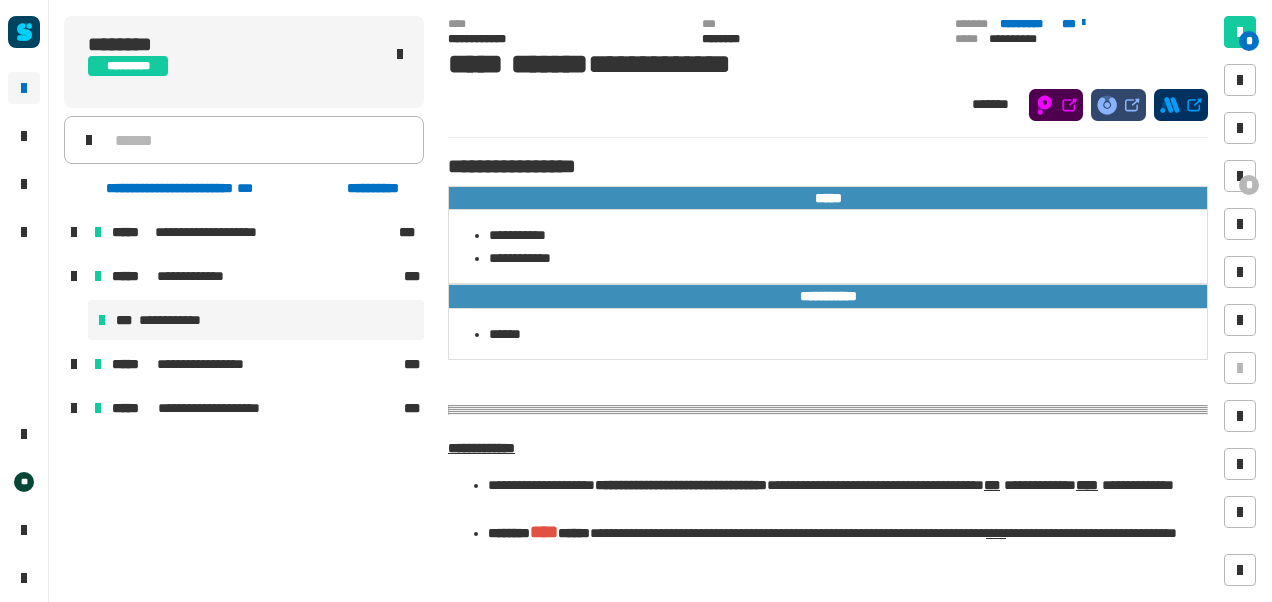 click on "**********" 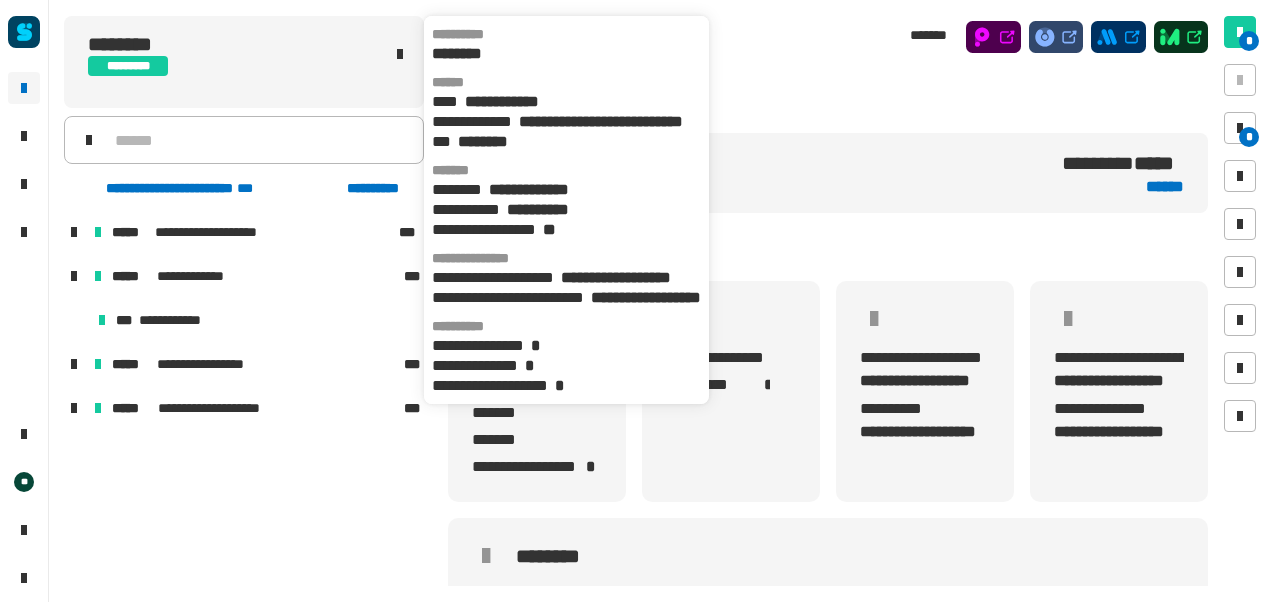 scroll, scrollTop: 0, scrollLeft: 12, axis: horizontal 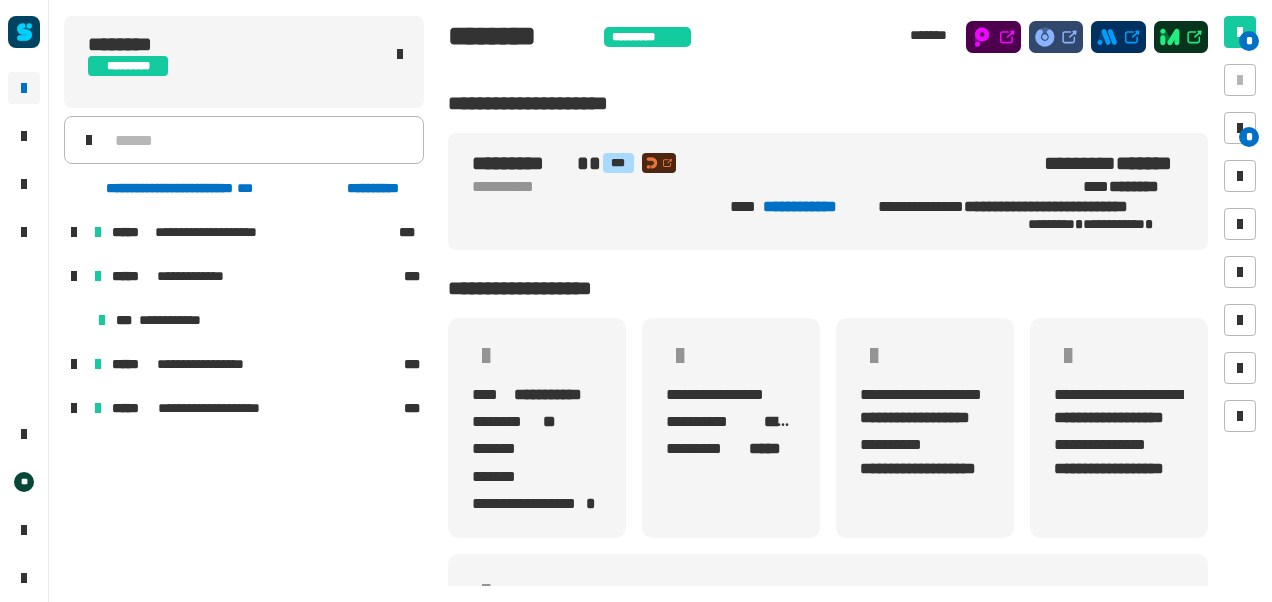 click 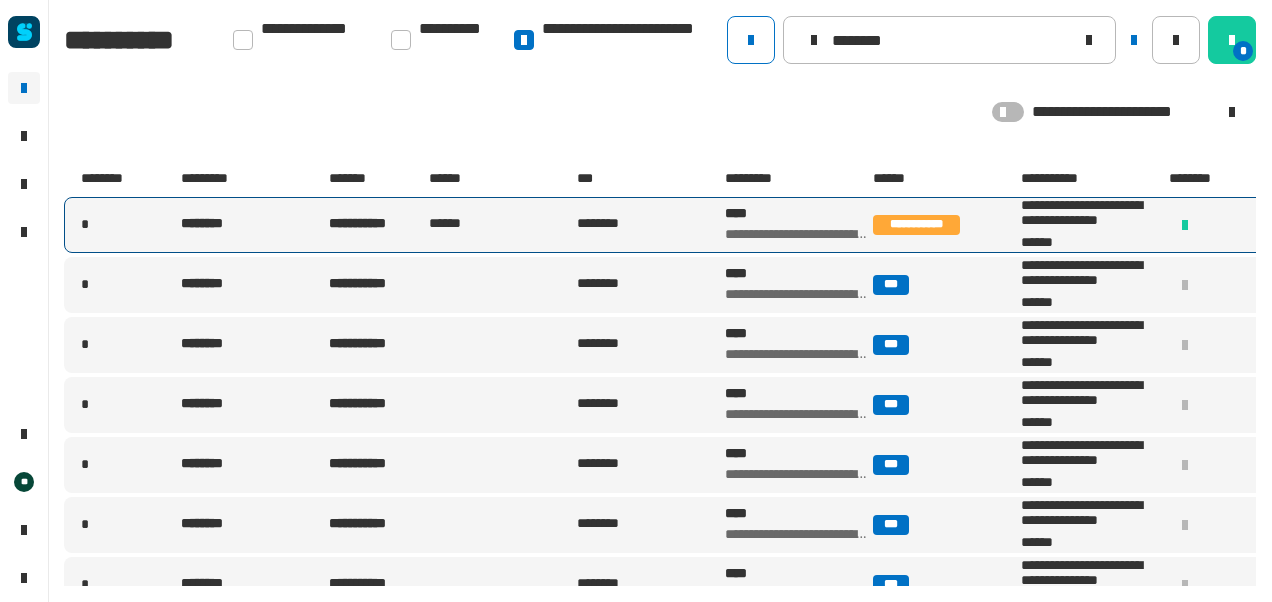 type on "********" 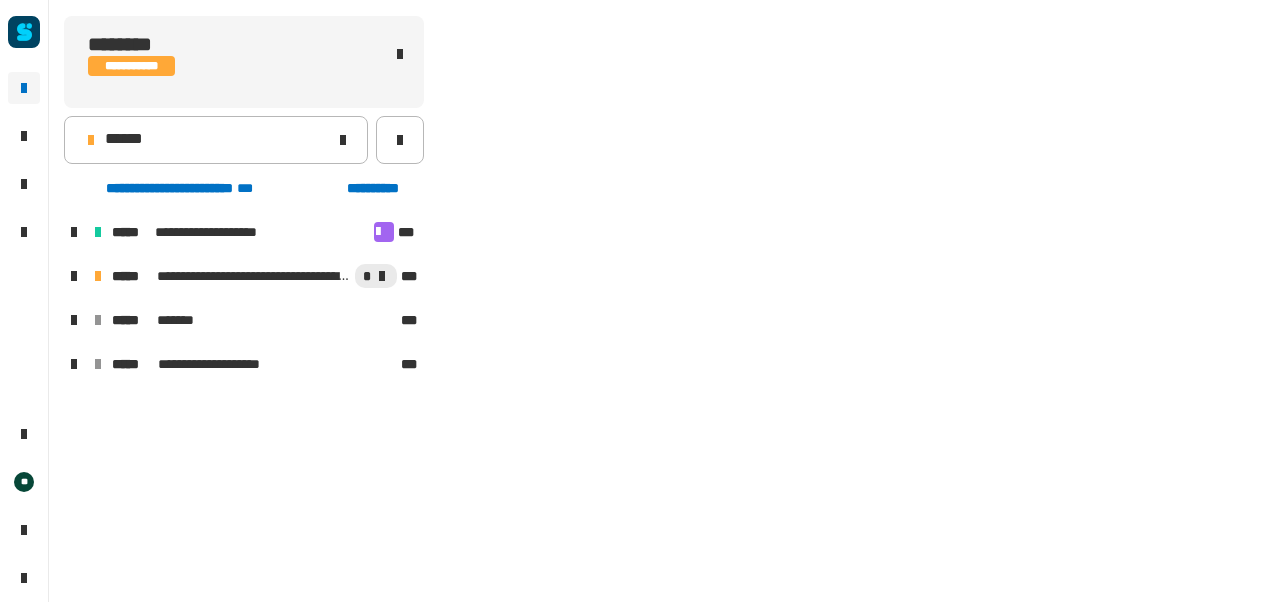 click 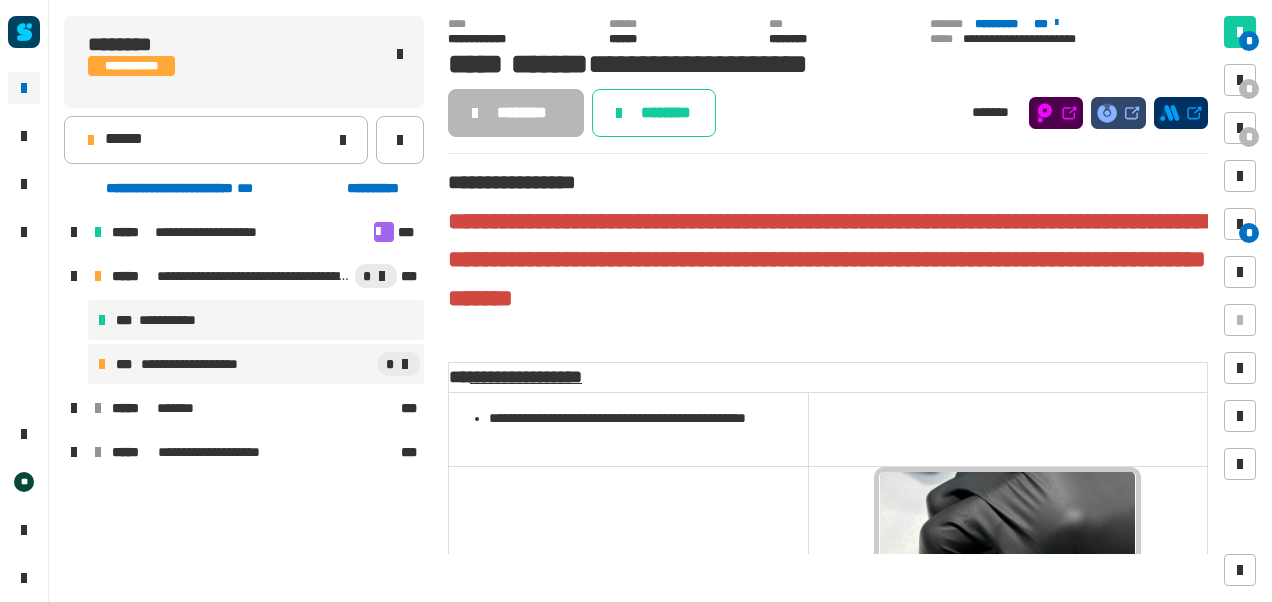 click on "**********" at bounding box center (175, 320) 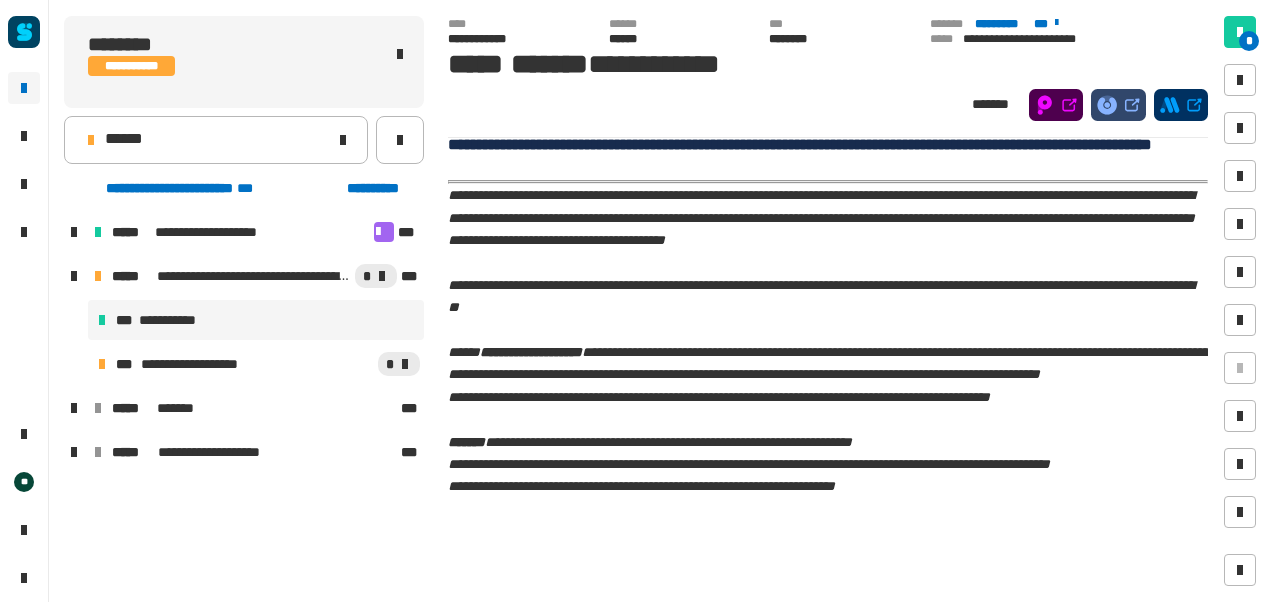 scroll, scrollTop: 364, scrollLeft: 0, axis: vertical 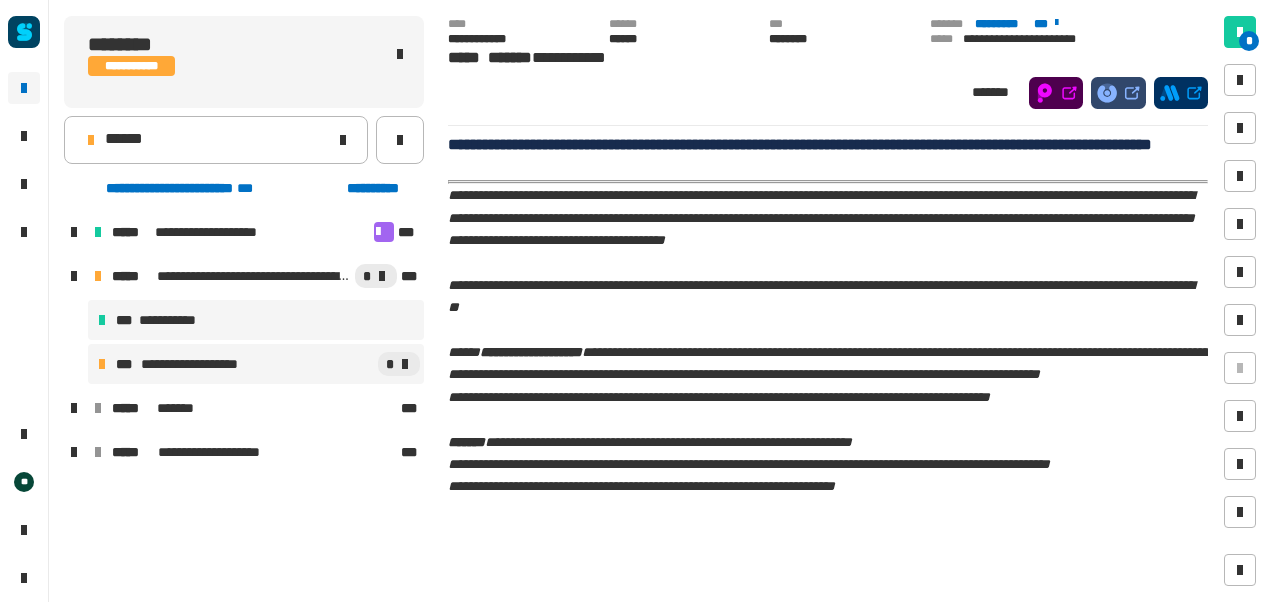 click on "**********" at bounding box center (256, 364) 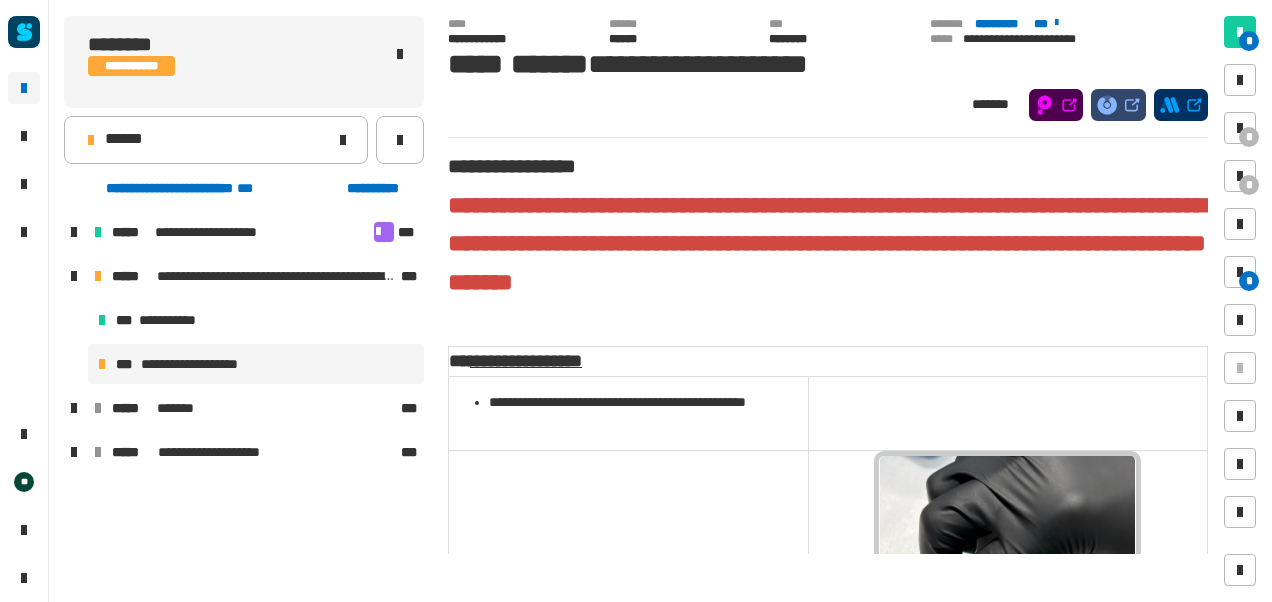scroll, scrollTop: 458, scrollLeft: 0, axis: vertical 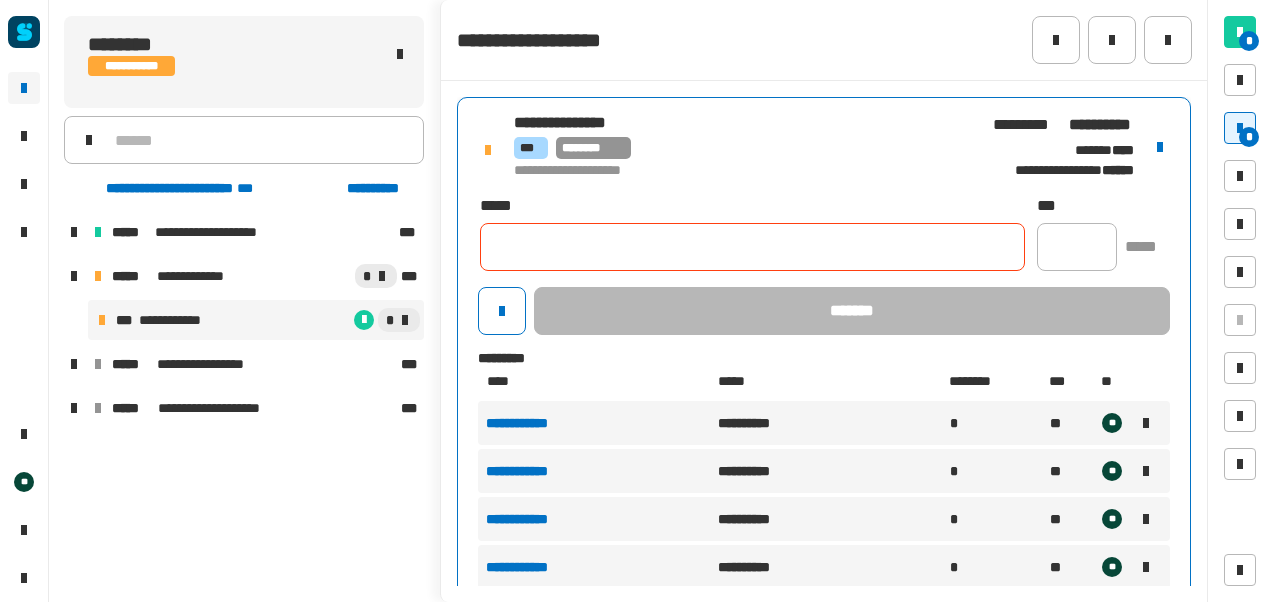 click on "**********" at bounding box center (535, 423) 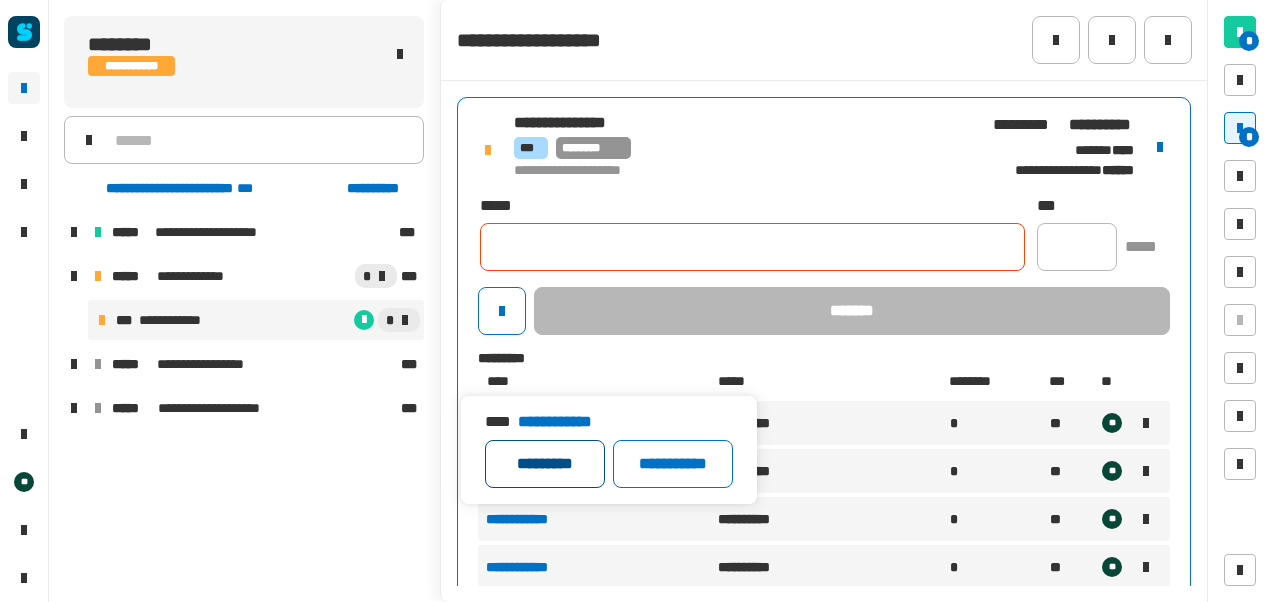 click on "*********" at bounding box center [545, 464] 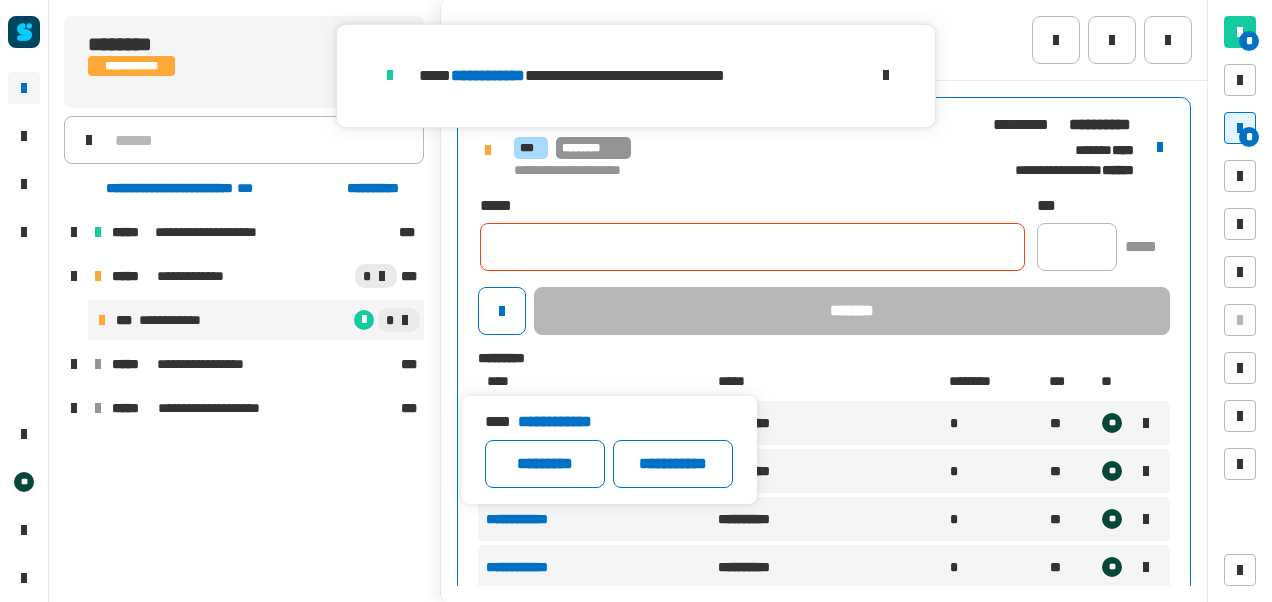 click 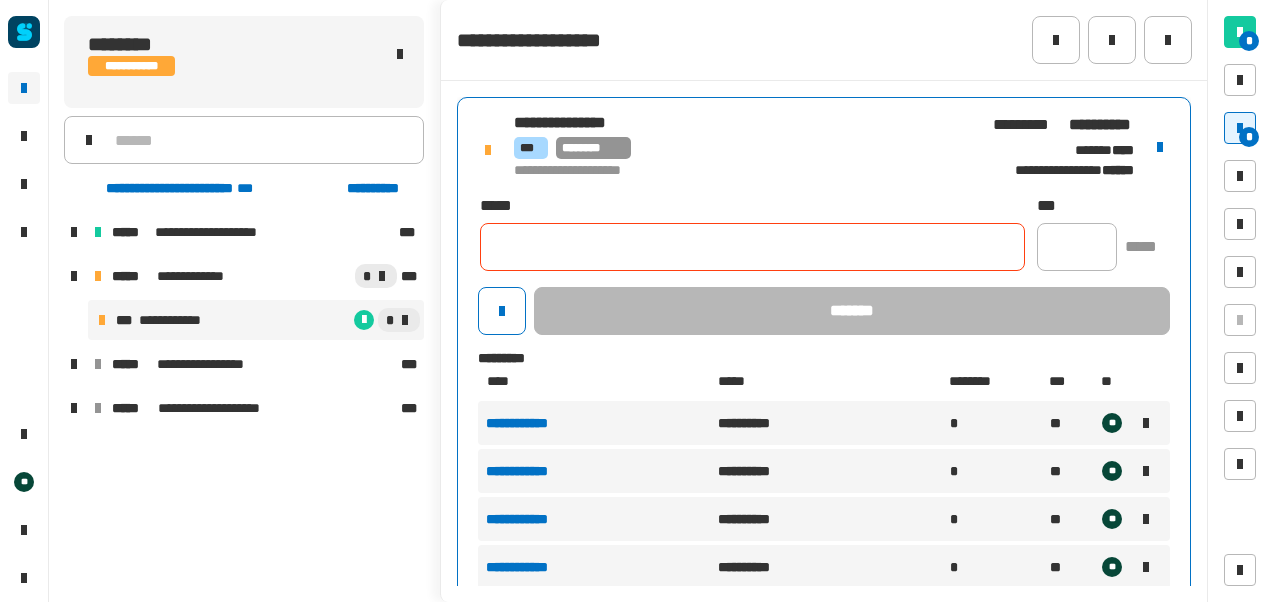click on "**********" 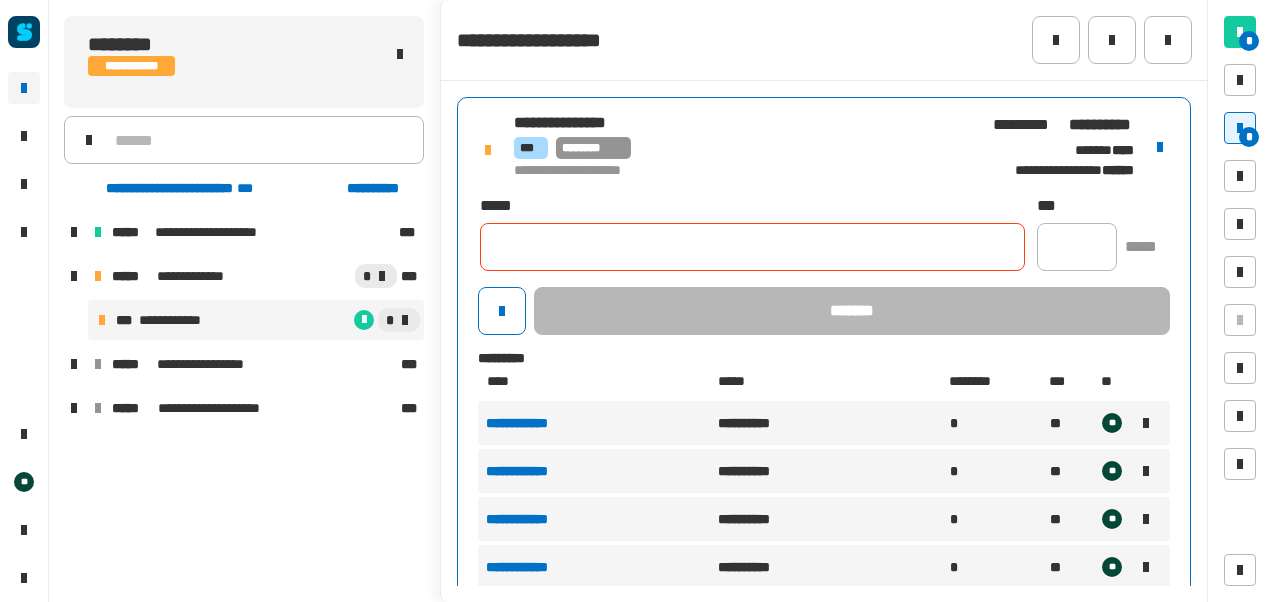 click on "**********" 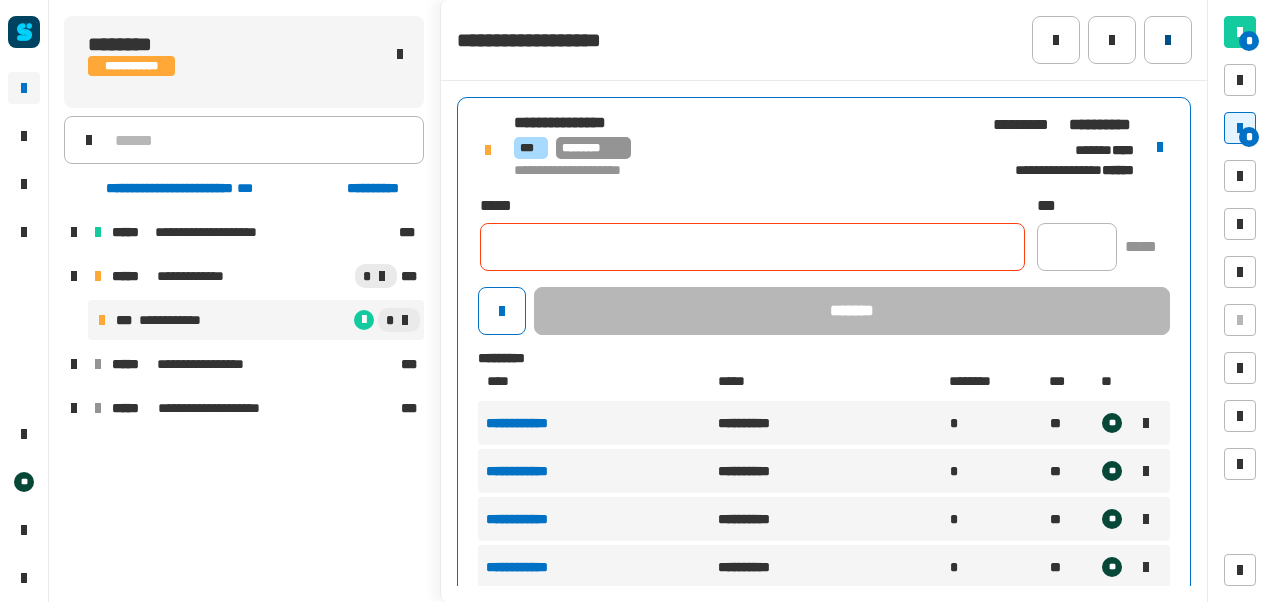 click 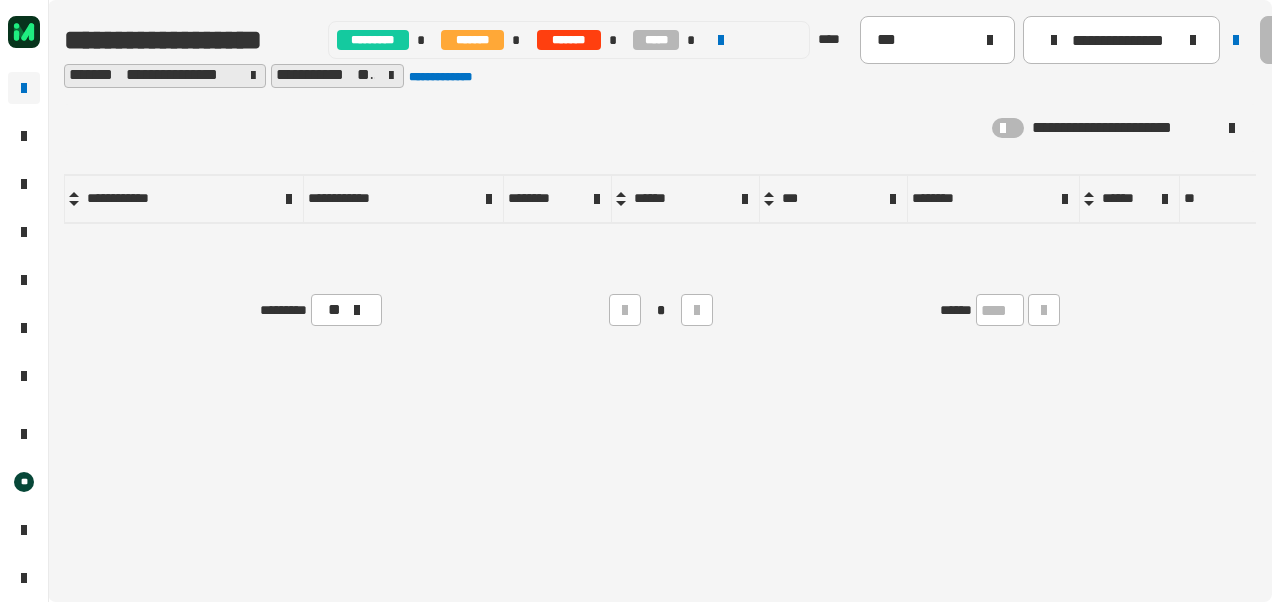 scroll, scrollTop: 0, scrollLeft: 0, axis: both 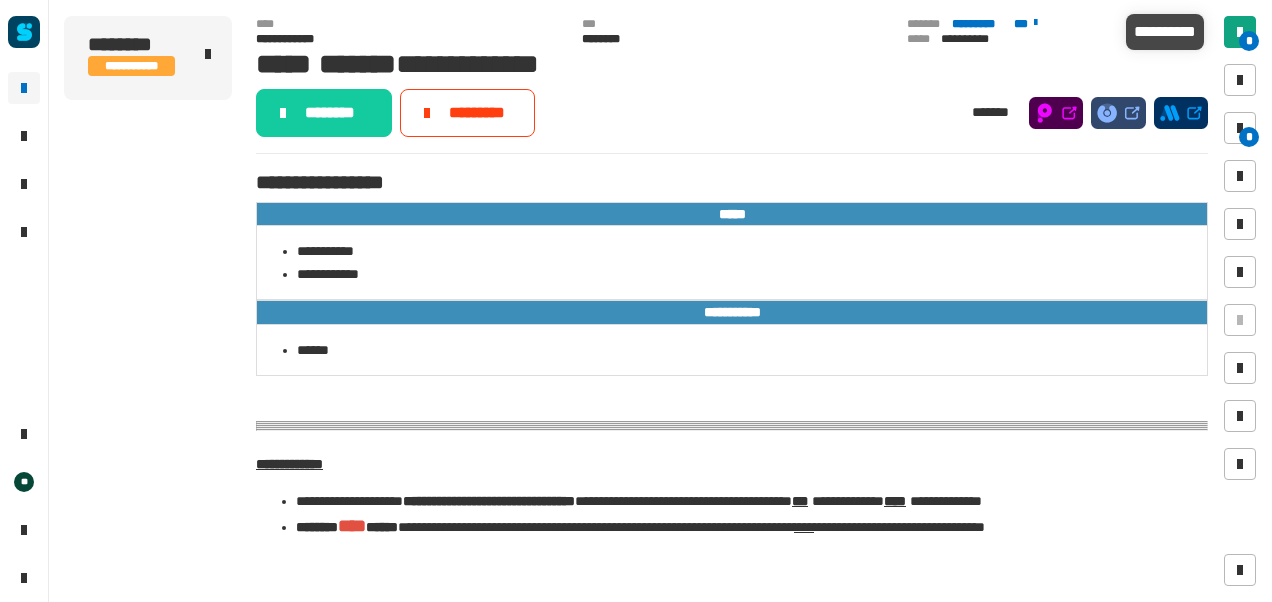 click on "*" at bounding box center [1249, 41] 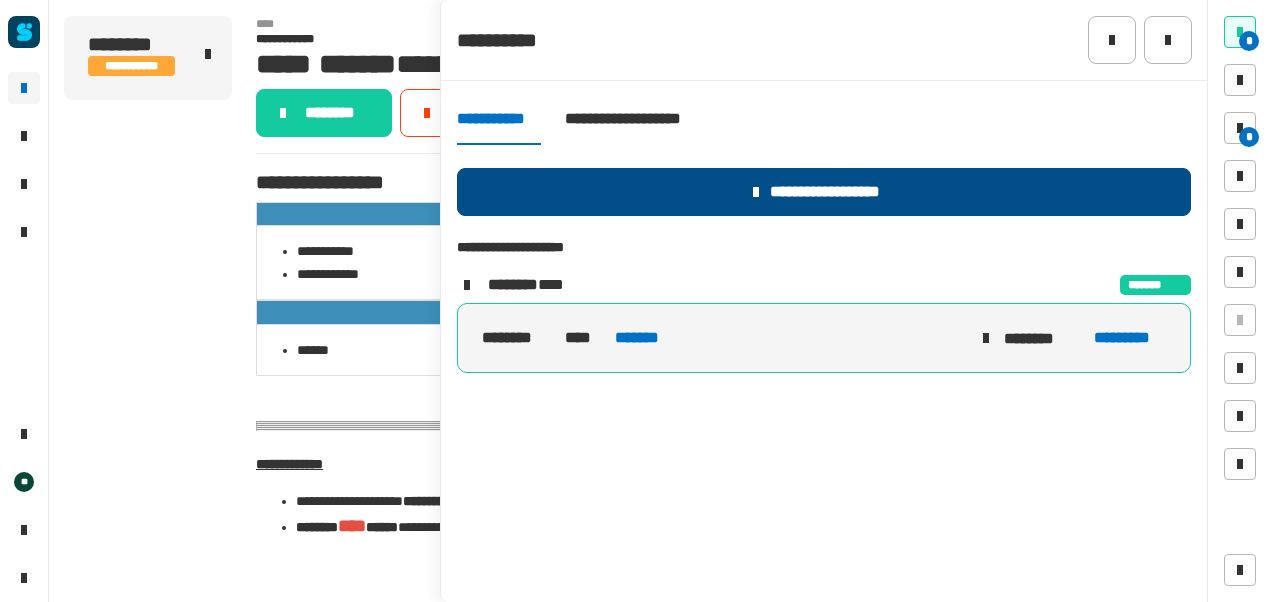 click on "**********" 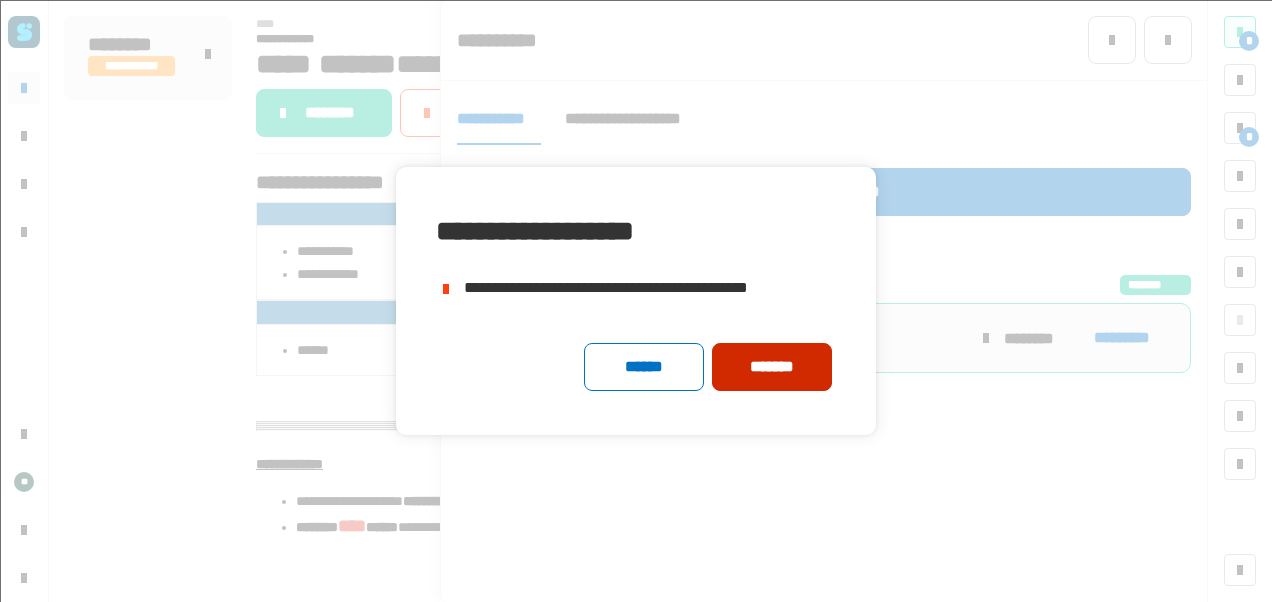 click on "*******" 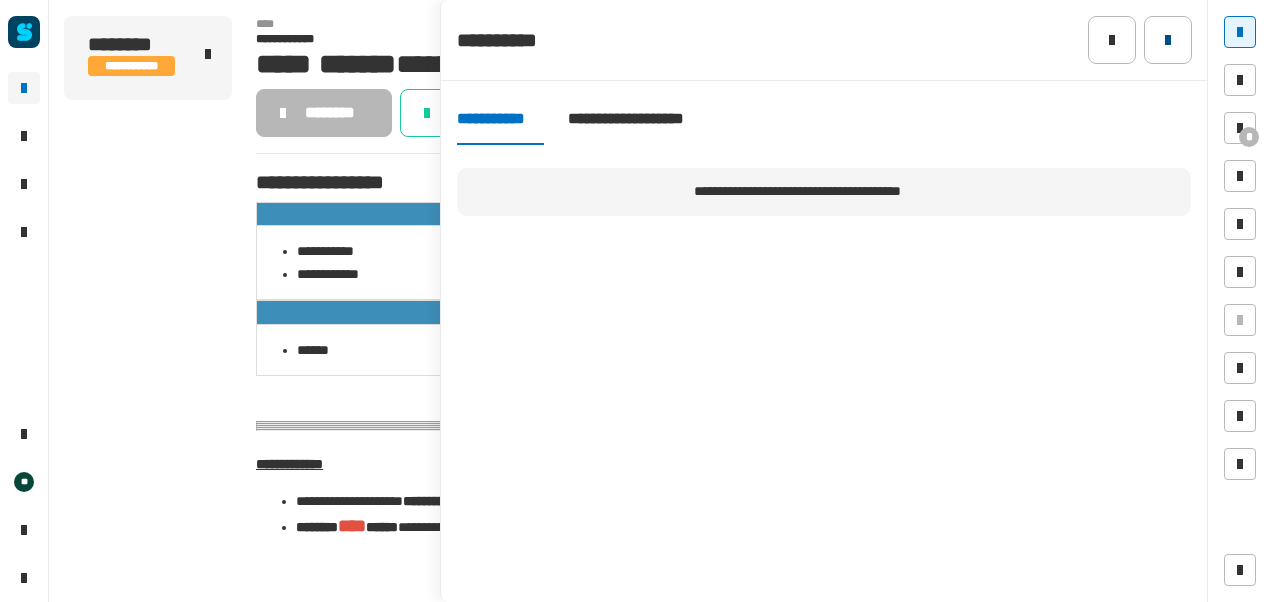 click 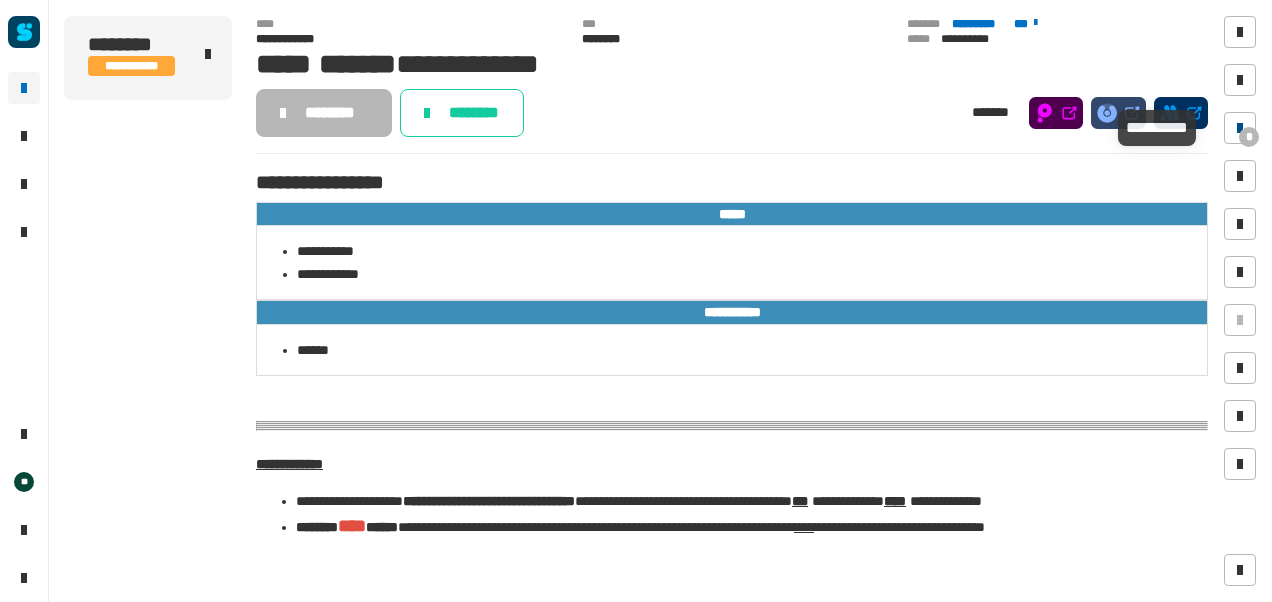 click on "*" at bounding box center [1249, 137] 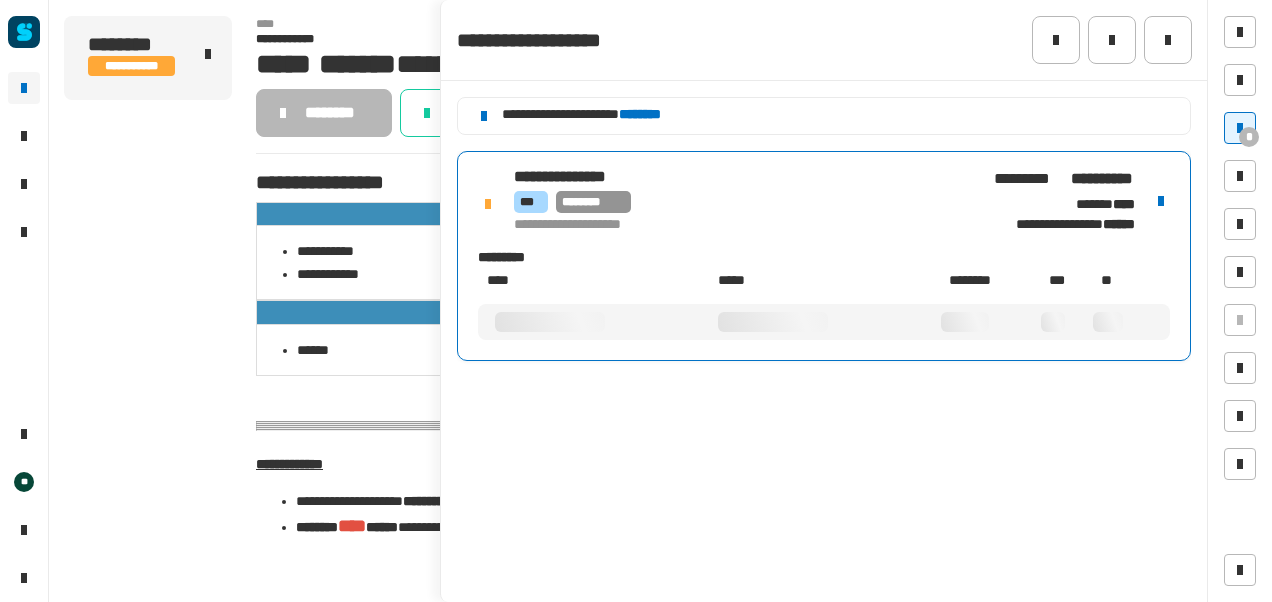 click on "**********" at bounding box center [742, 225] 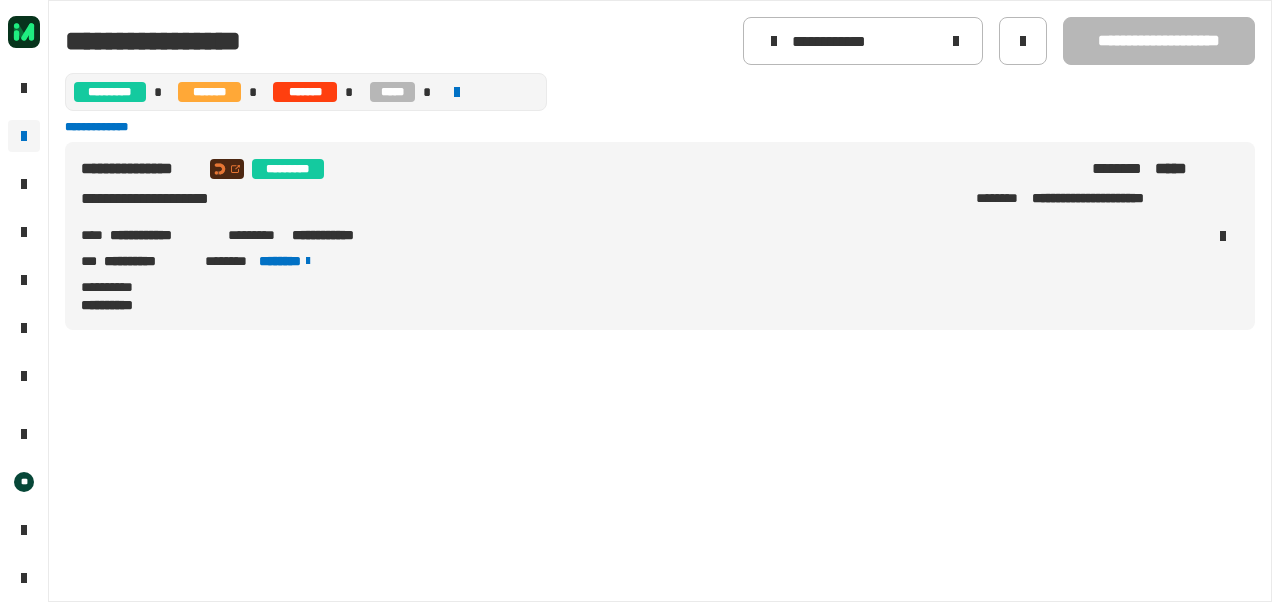 scroll, scrollTop: 0, scrollLeft: 0, axis: both 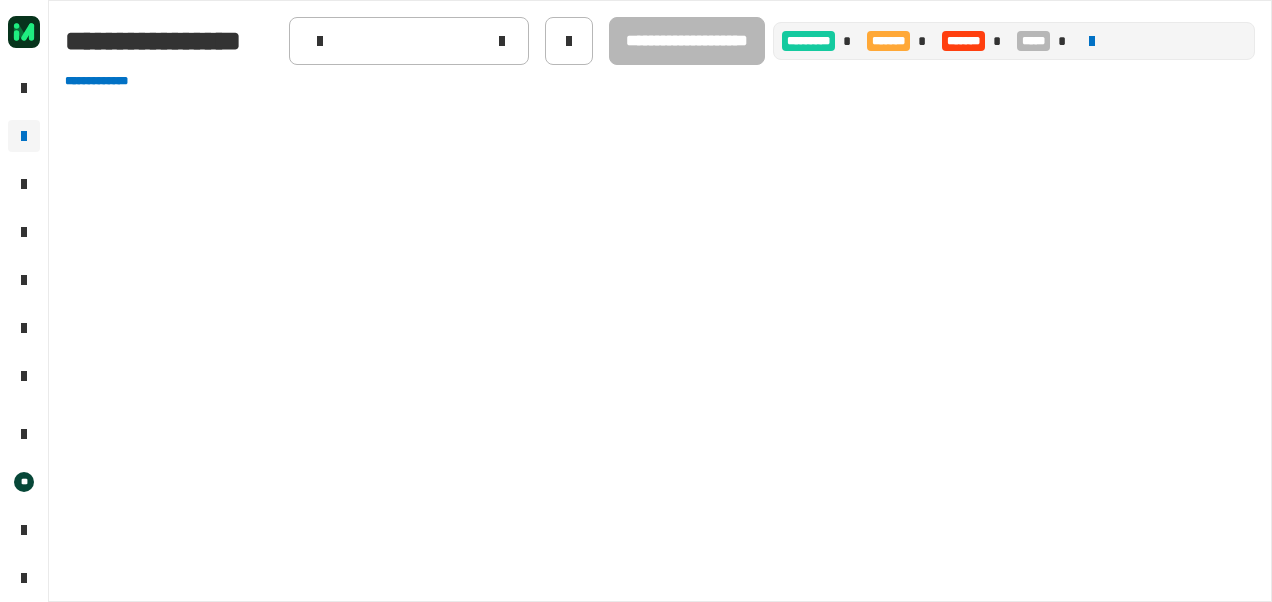 type on "**********" 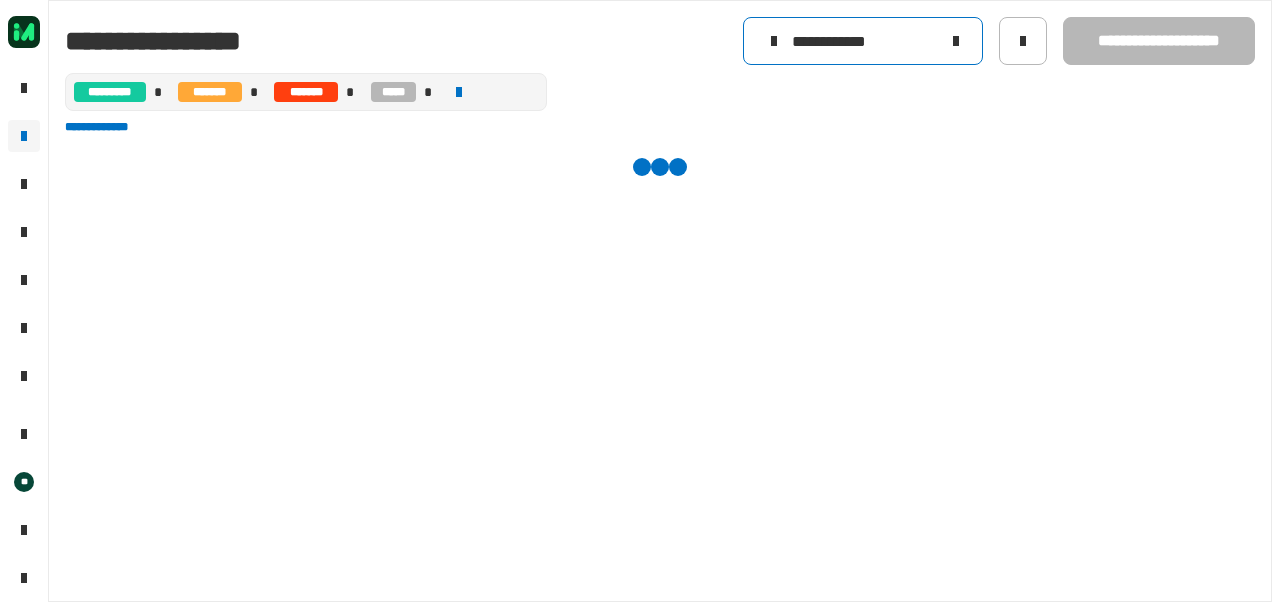 click on "**********" 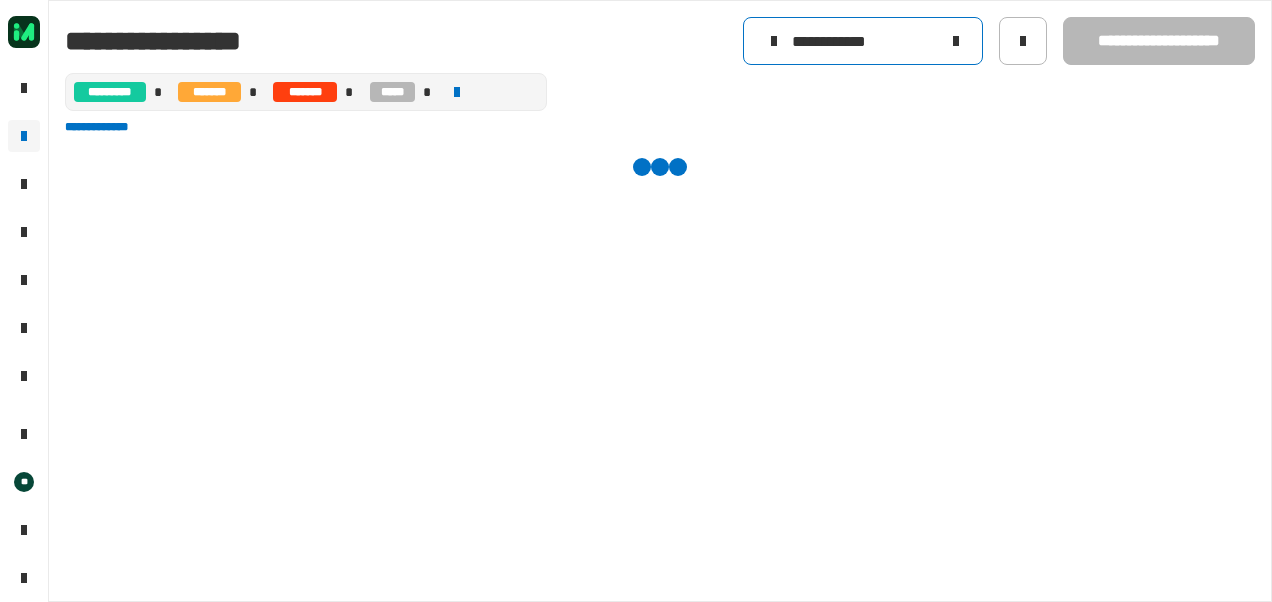 click on "**********" 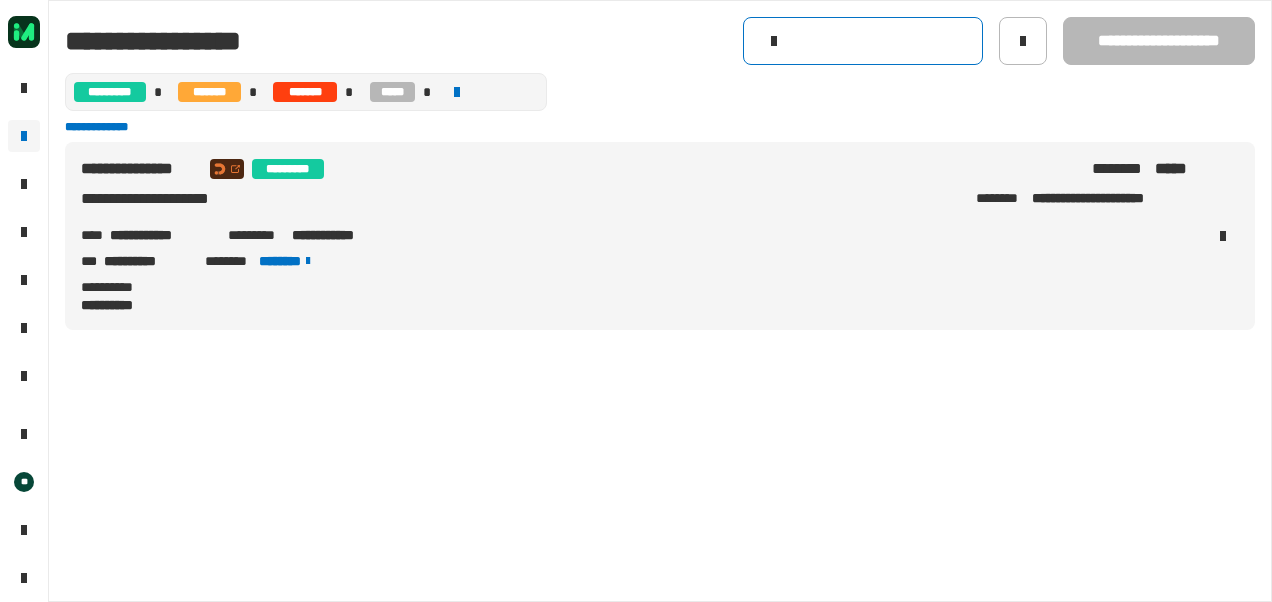 click 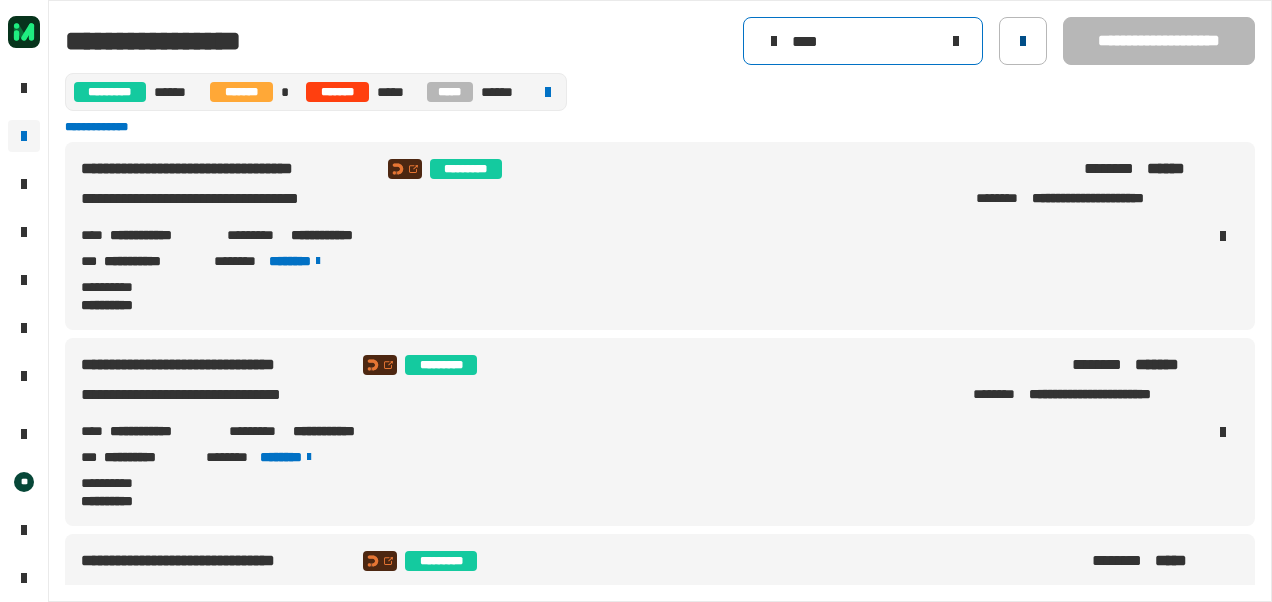 type on "****" 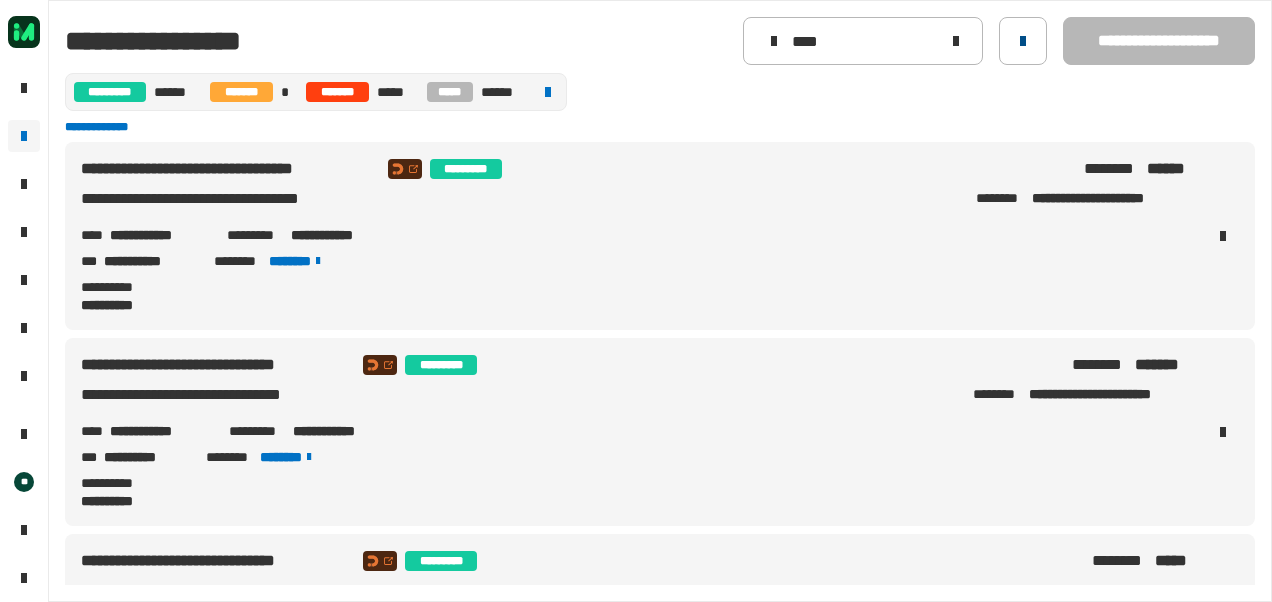 click 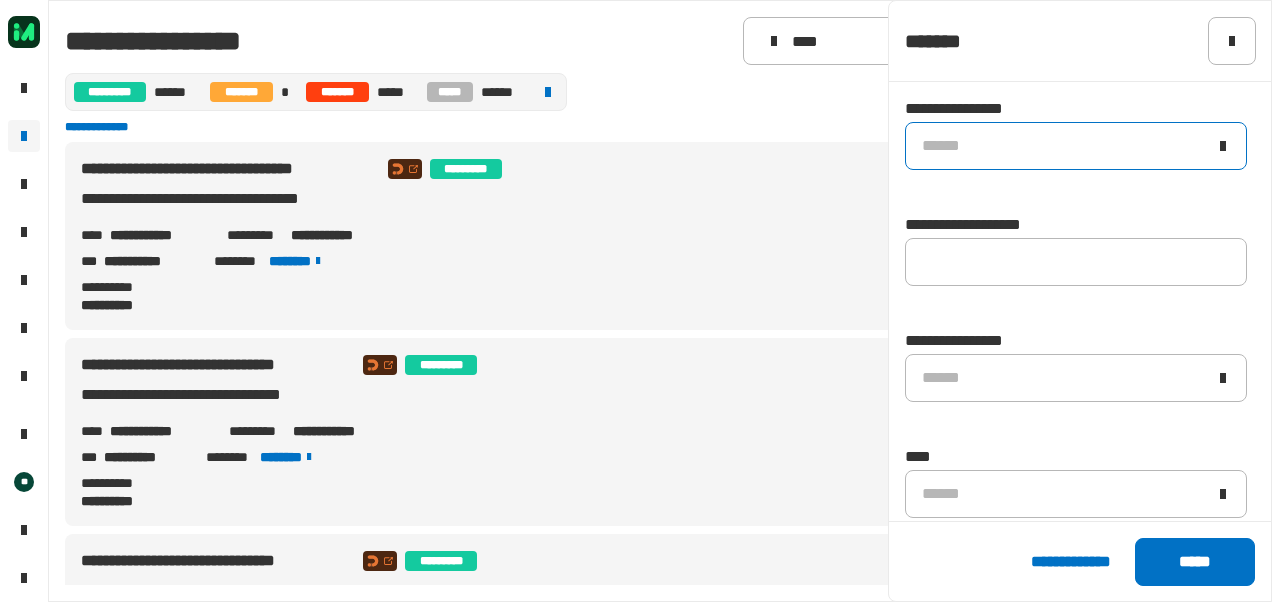 click on "******" 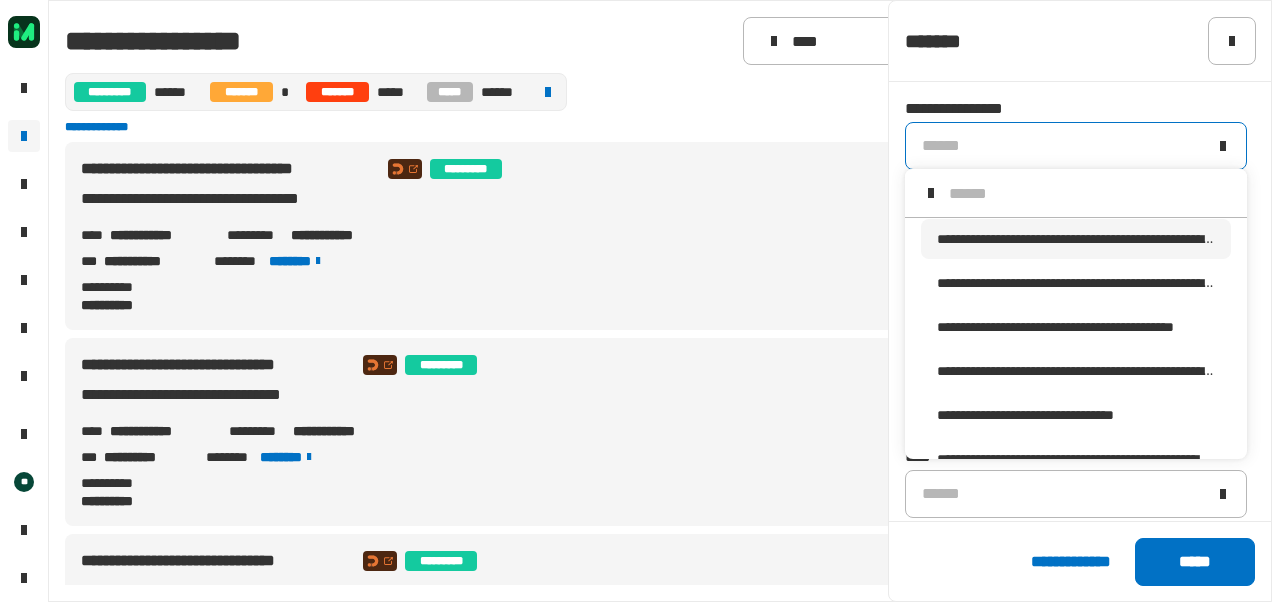 scroll, scrollTop: 16, scrollLeft: 0, axis: vertical 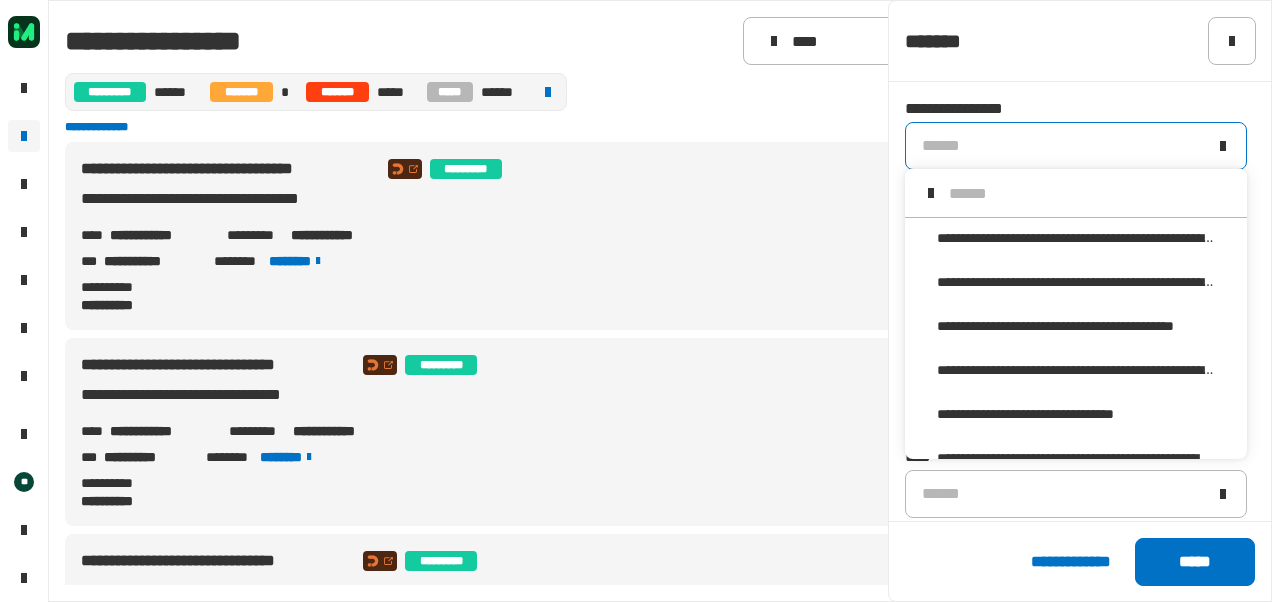 click on "******" 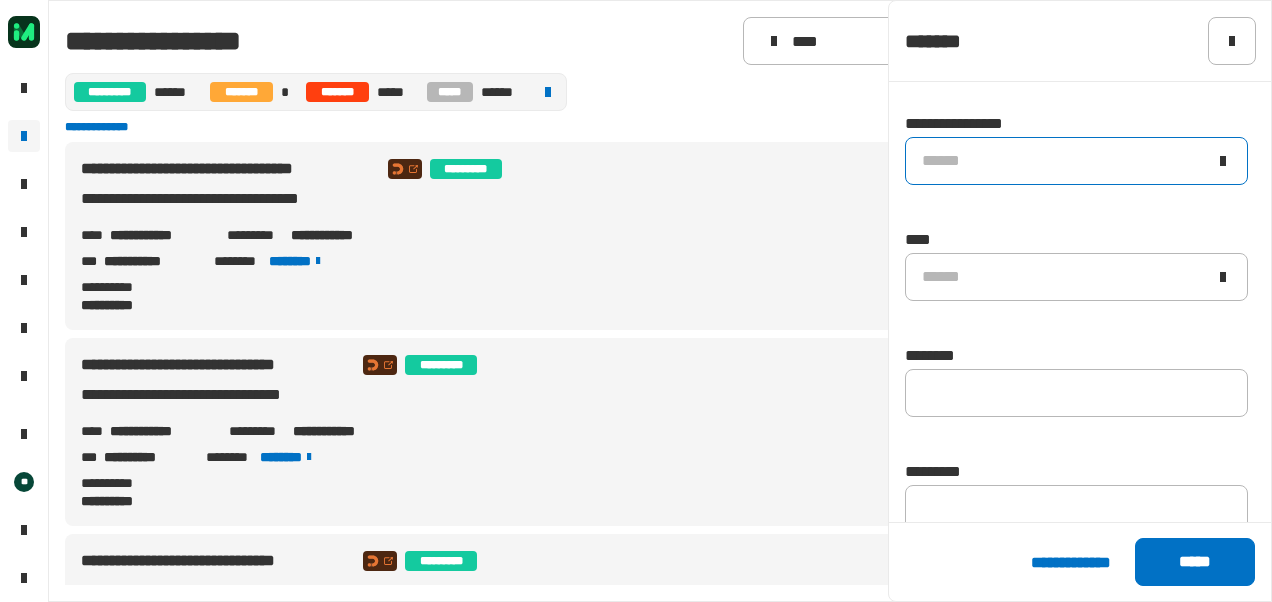 scroll, scrollTop: 218, scrollLeft: 0, axis: vertical 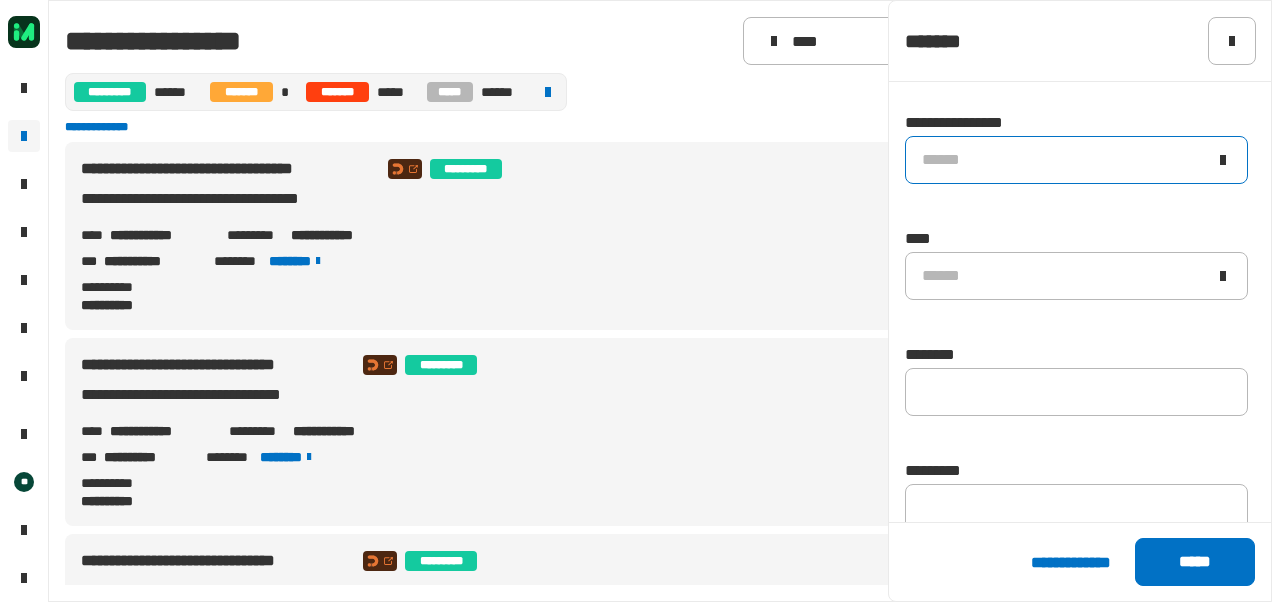 click on "******" 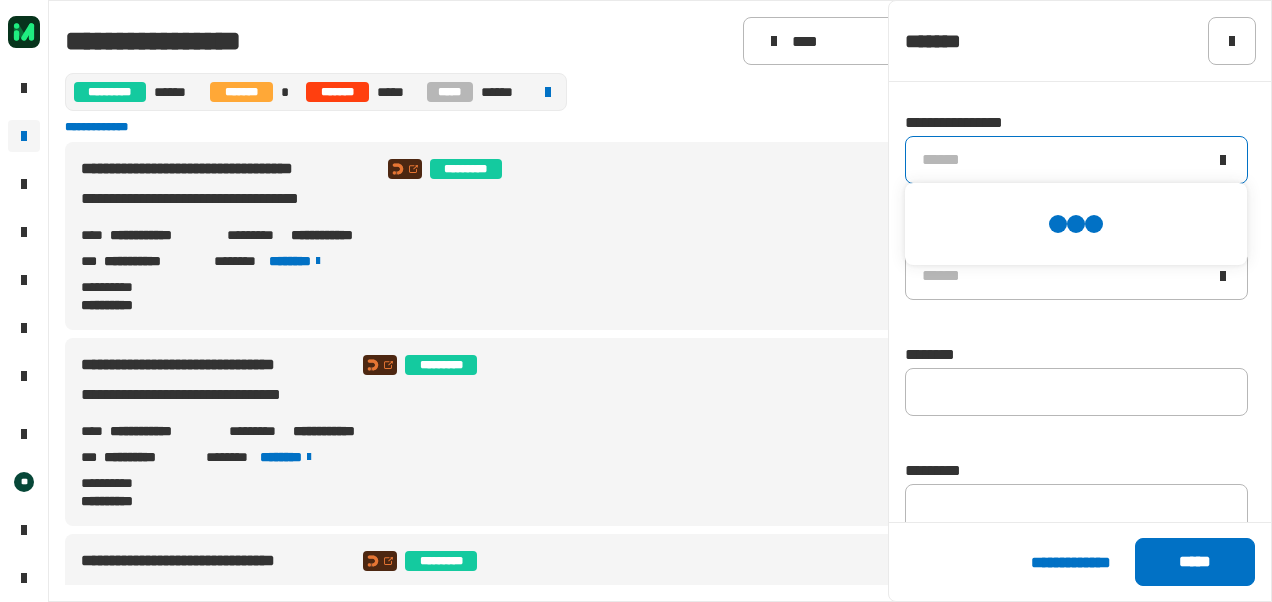 scroll, scrollTop: 0, scrollLeft: 0, axis: both 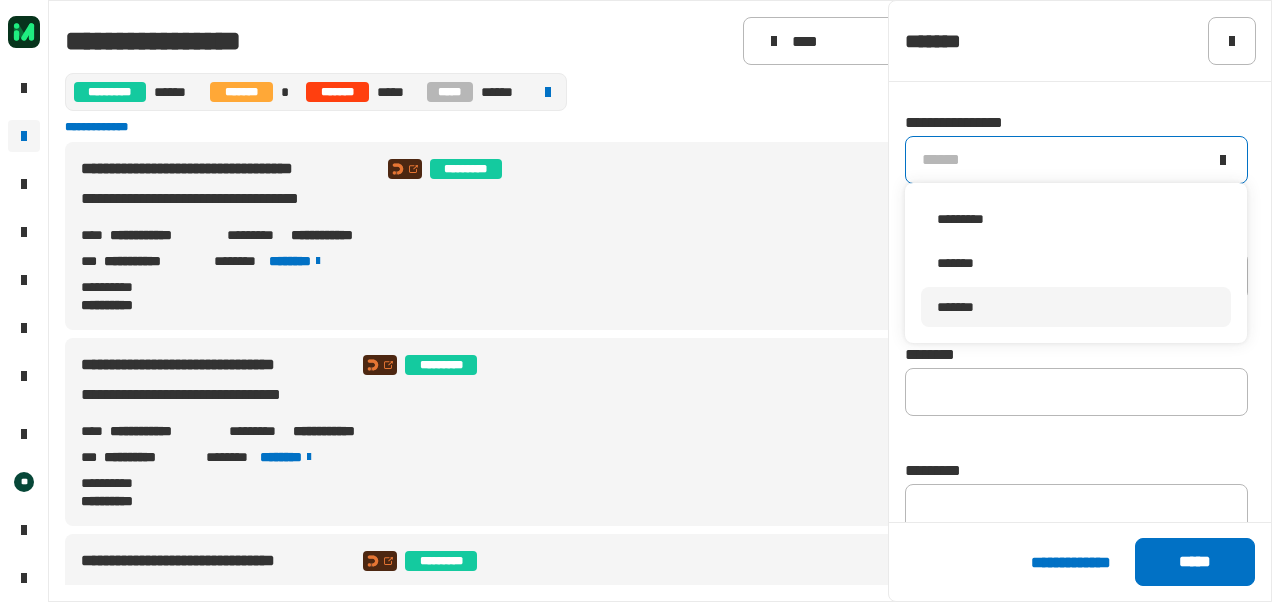 click on "*******" at bounding box center (1076, 307) 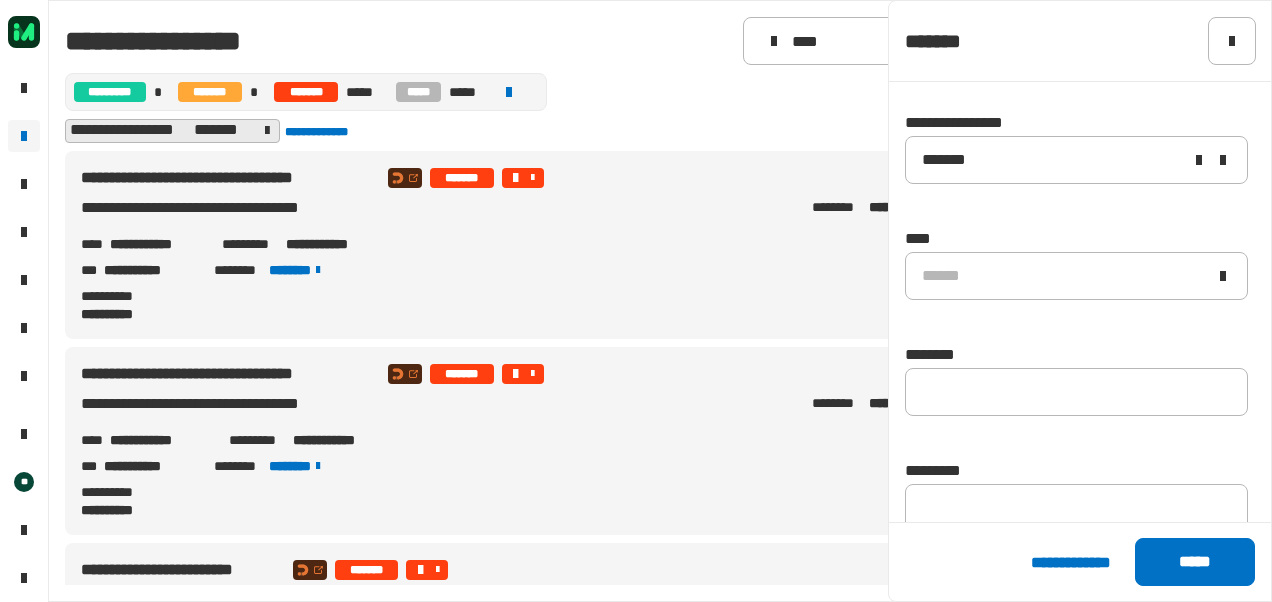 click on "**********" at bounding box center [636, 212] 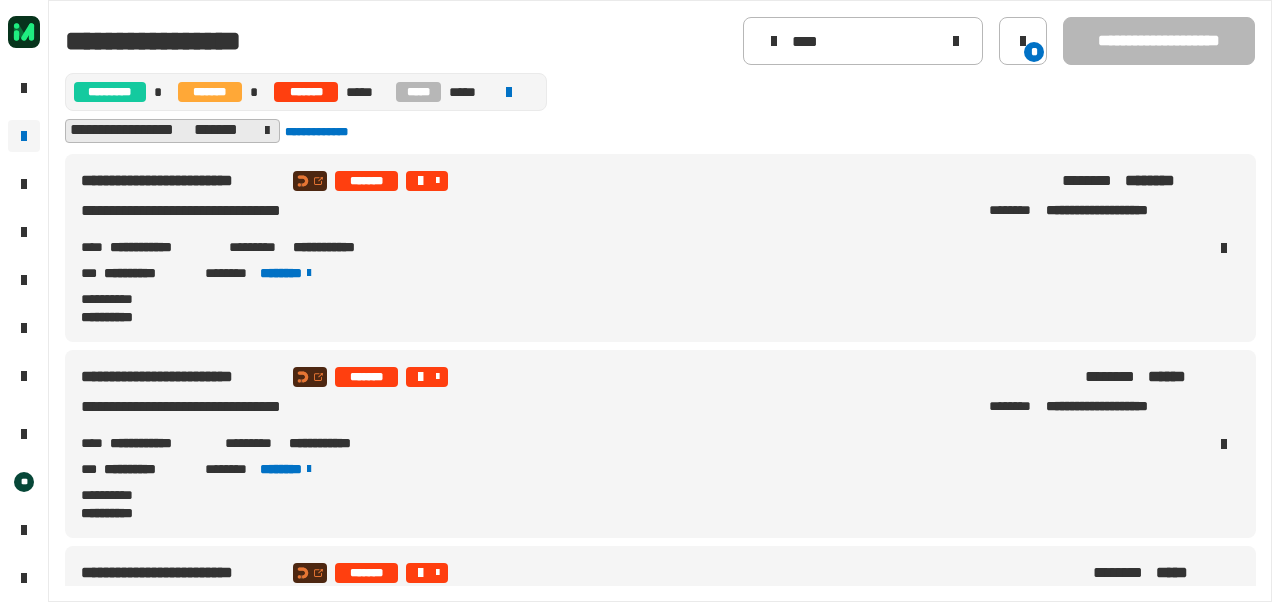 scroll, scrollTop: 390, scrollLeft: 0, axis: vertical 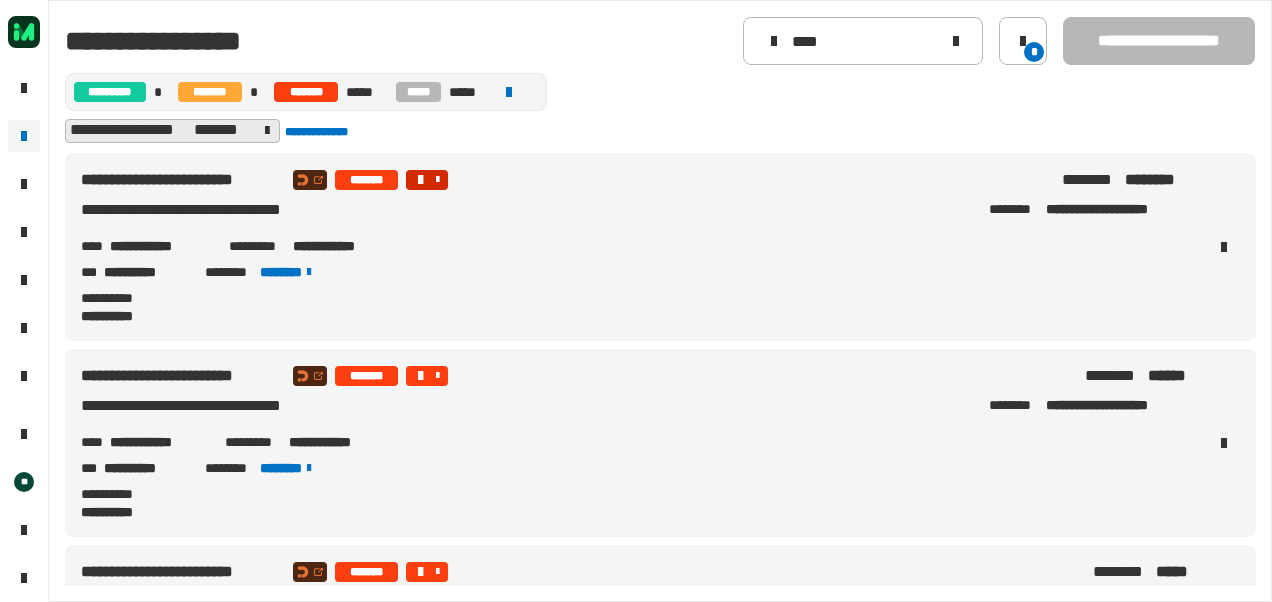click 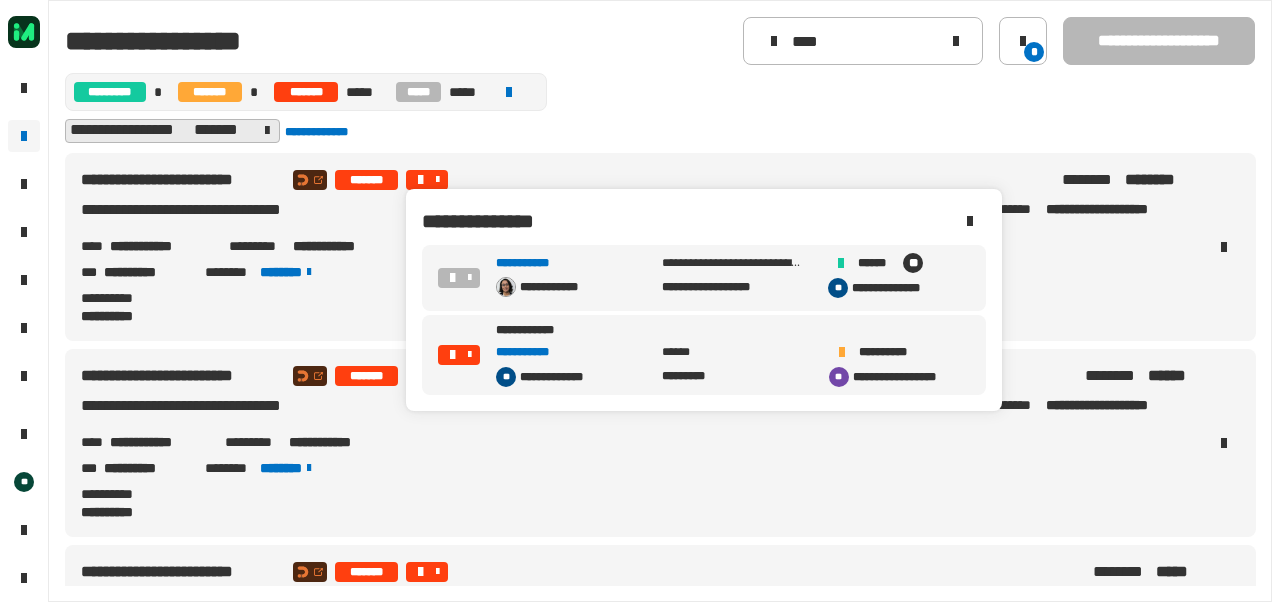 click on "**********" at bounding box center [534, 352] 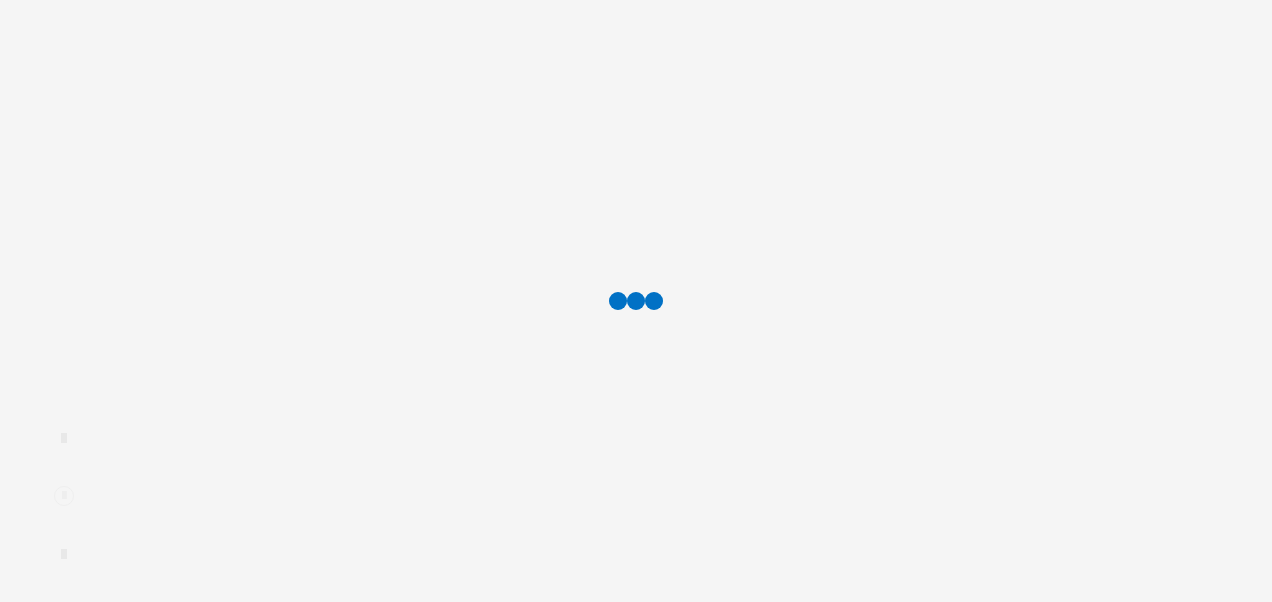 scroll, scrollTop: 0, scrollLeft: 0, axis: both 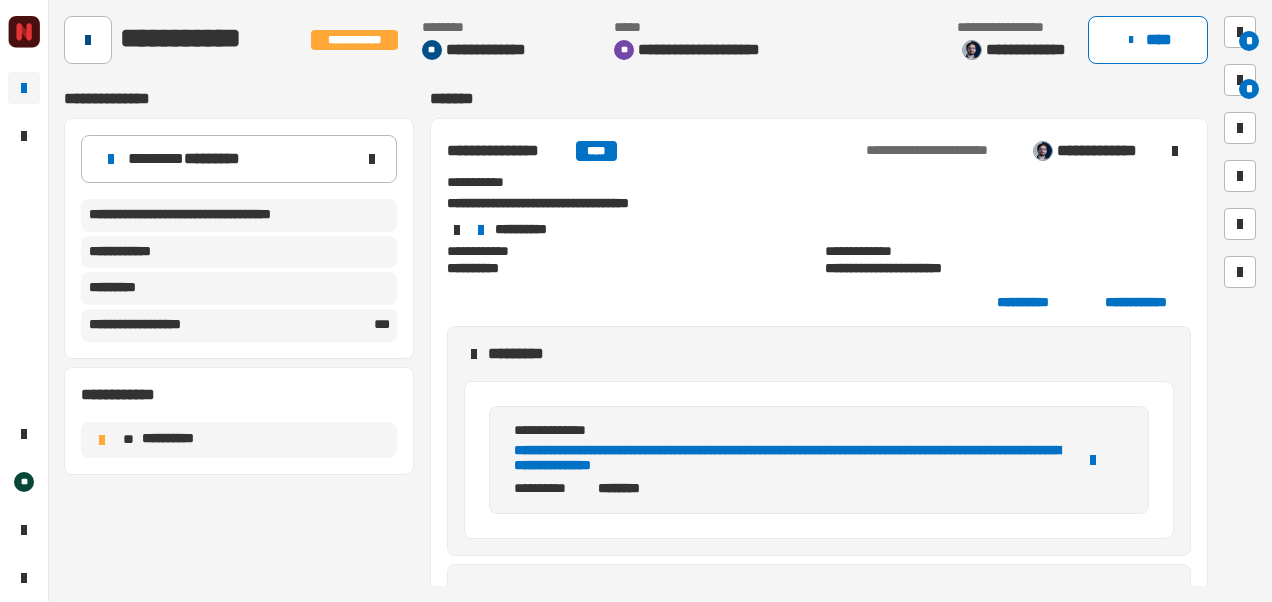 click 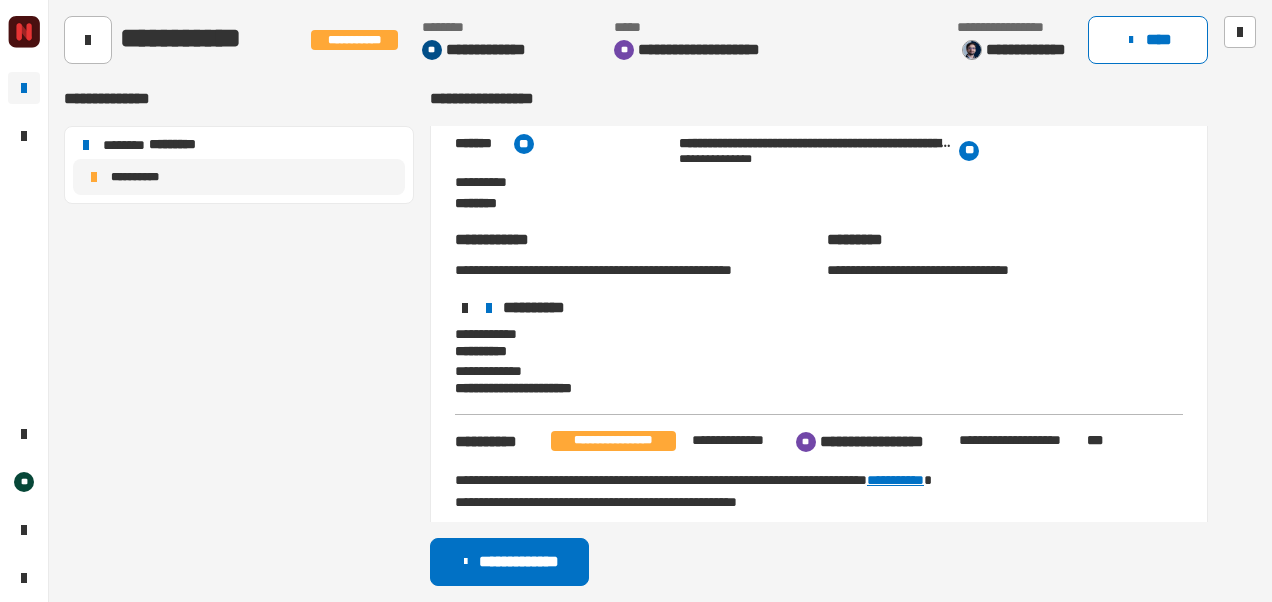scroll, scrollTop: 226, scrollLeft: 0, axis: vertical 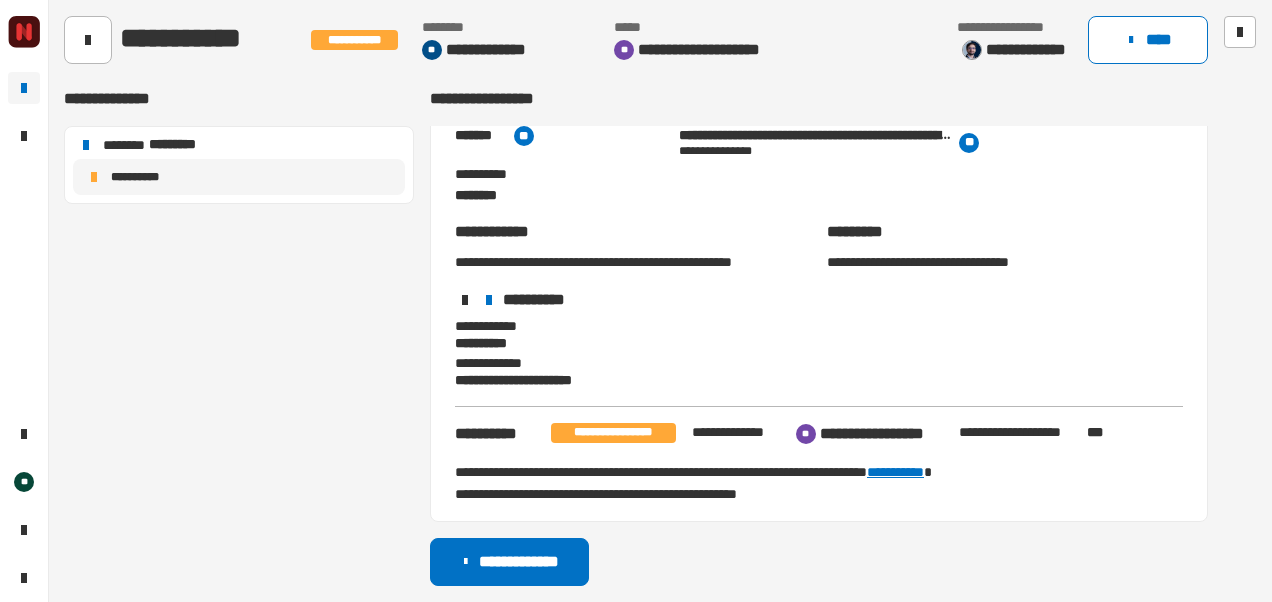 click on "**********" at bounding box center (819, 300) 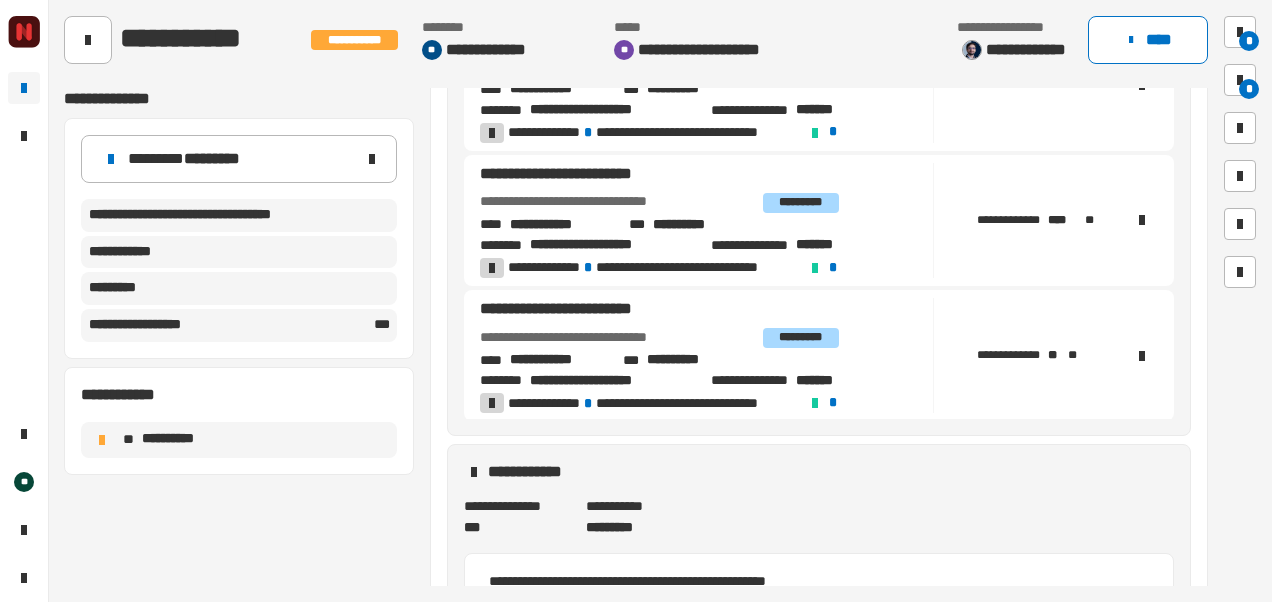 scroll, scrollTop: 627, scrollLeft: 0, axis: vertical 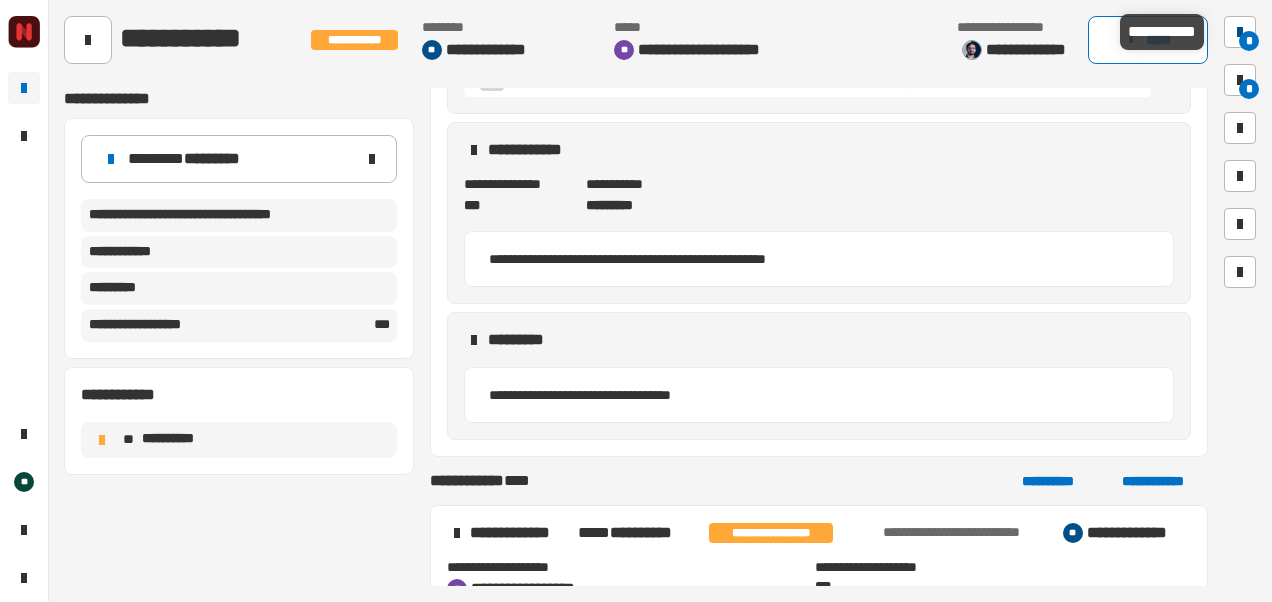click on "*" at bounding box center [1249, 41] 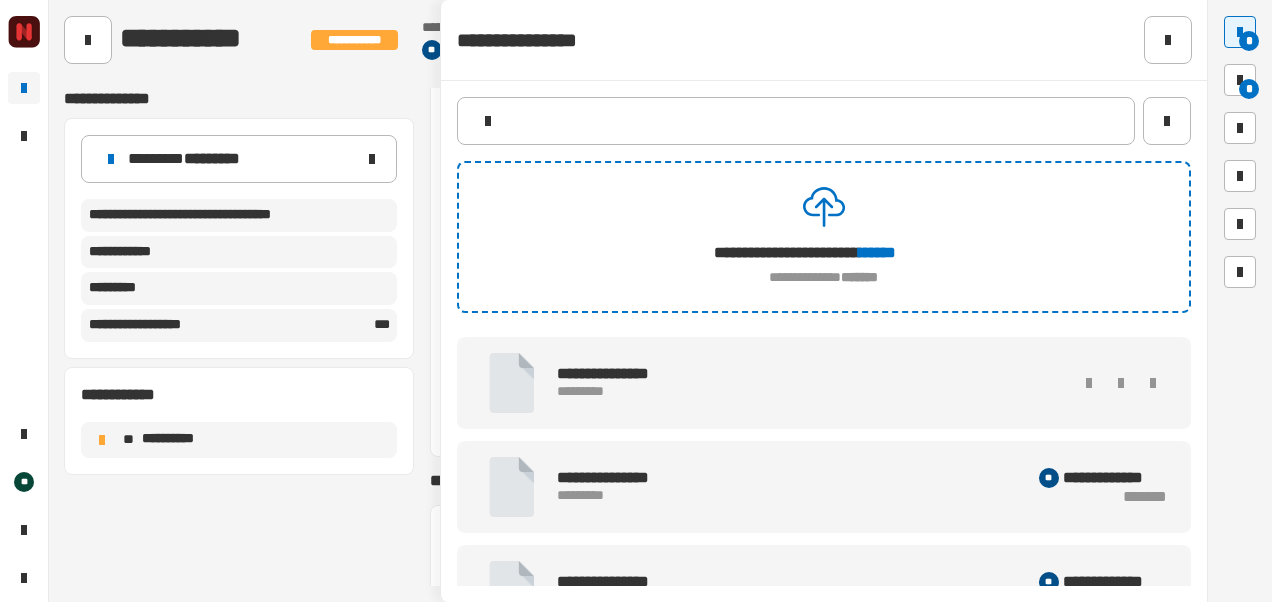click on "*********" at bounding box center (796, 392) 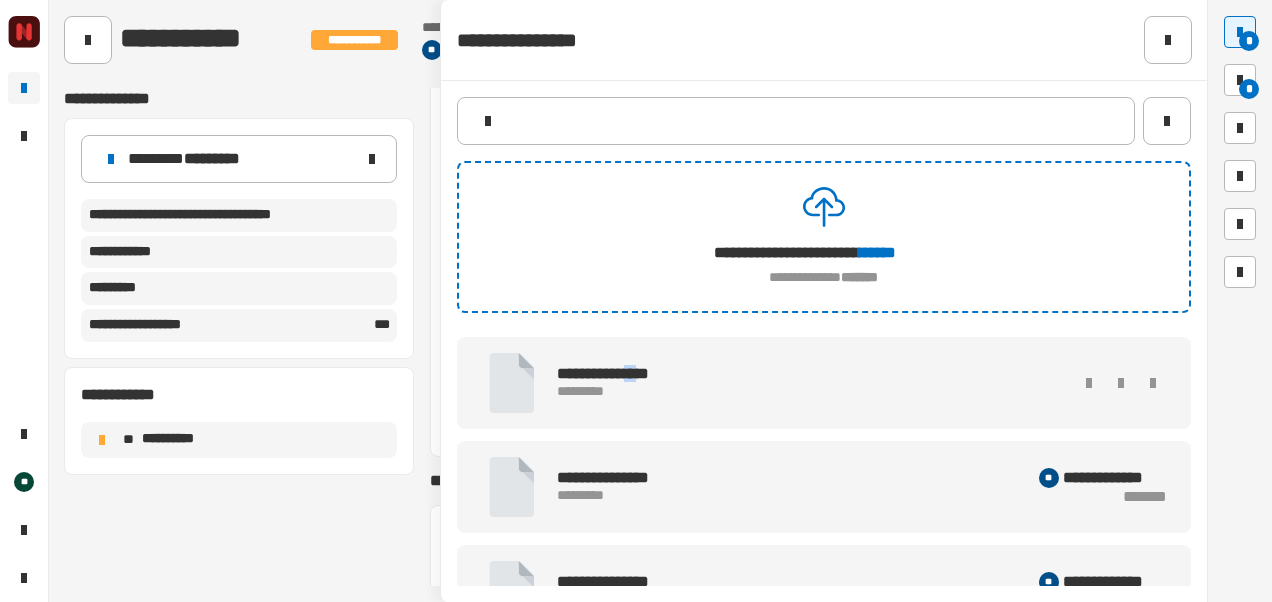 drag, startPoint x: 637, startPoint y: 365, endPoint x: 648, endPoint y: 368, distance: 11.401754 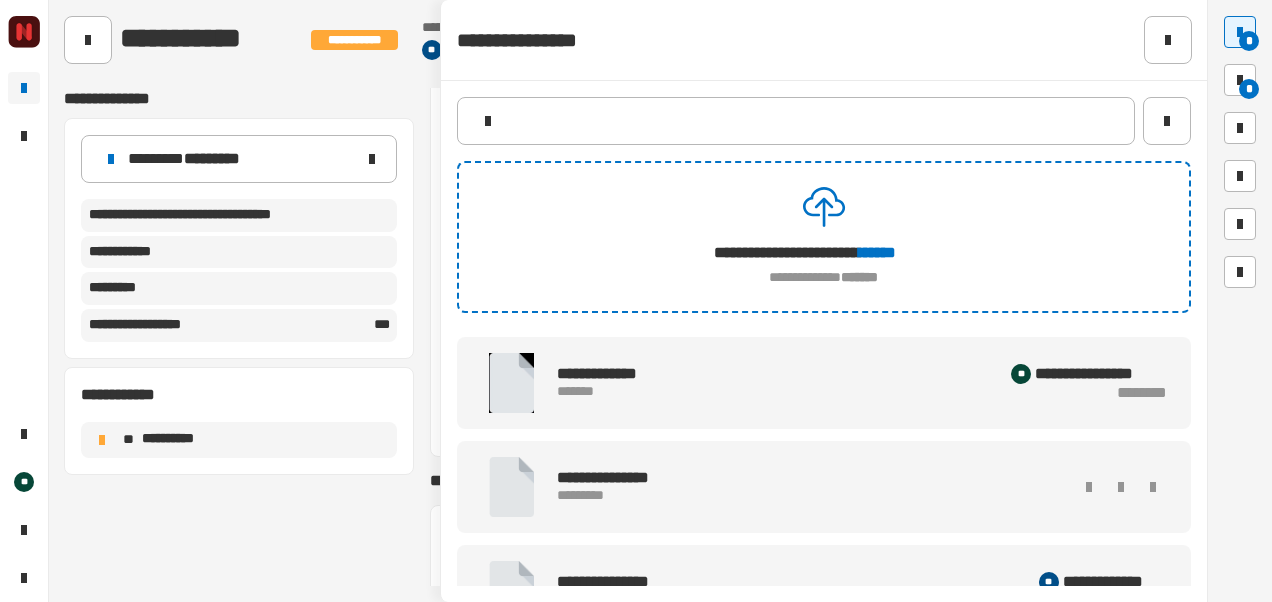 click at bounding box center (511, 487) 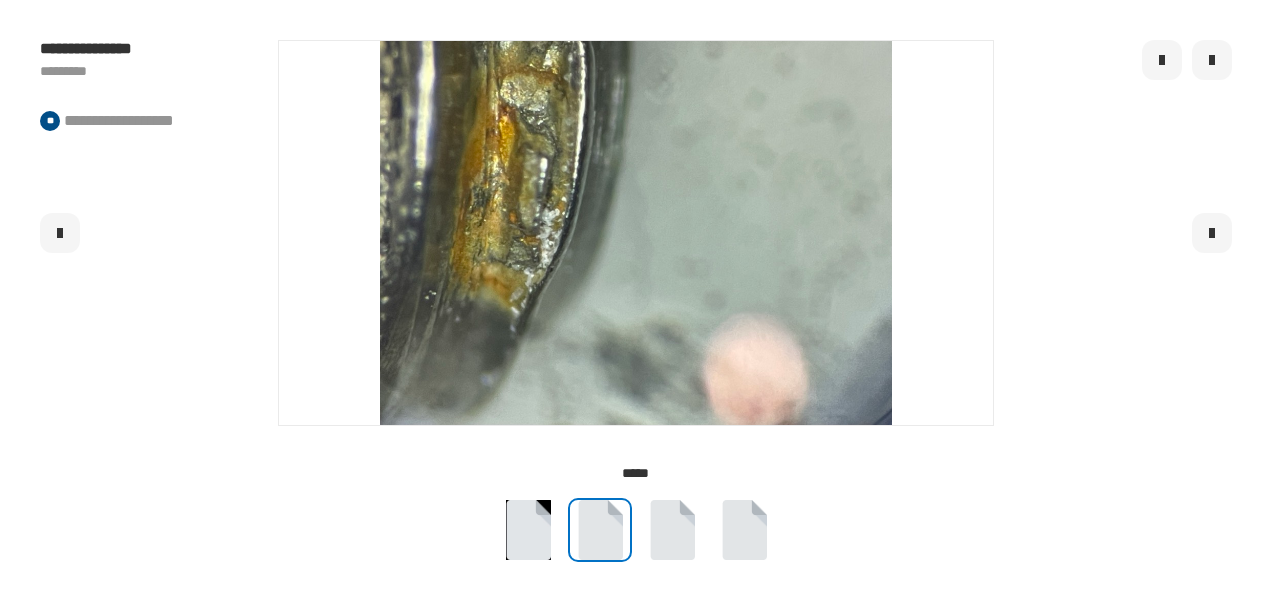 click 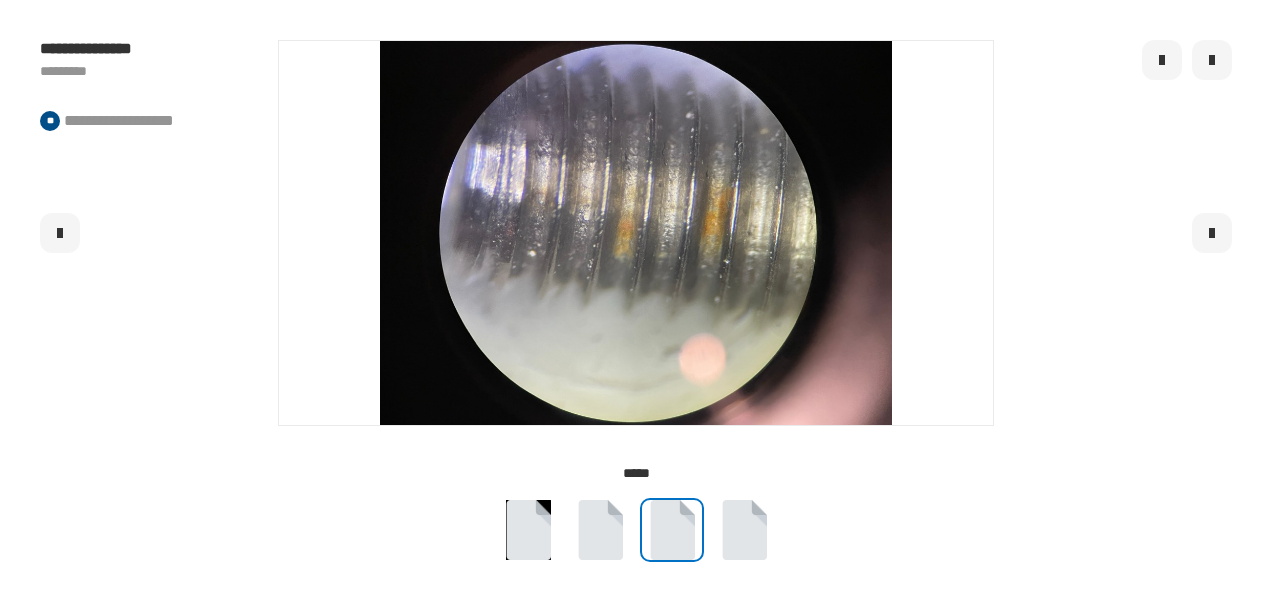click 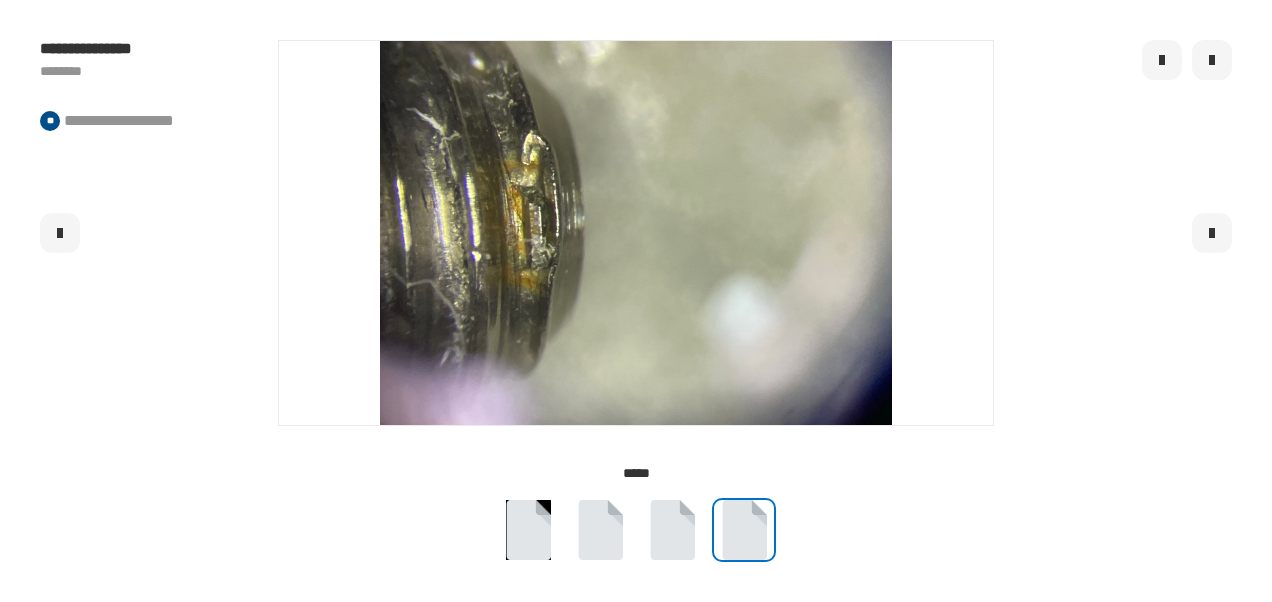 click 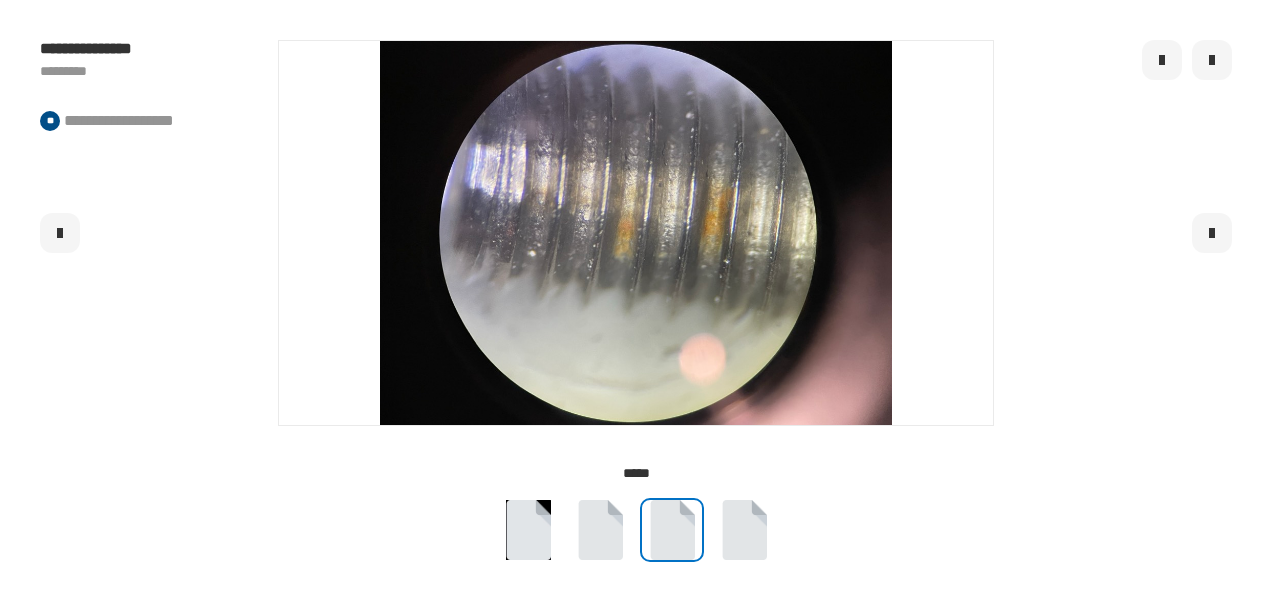 click 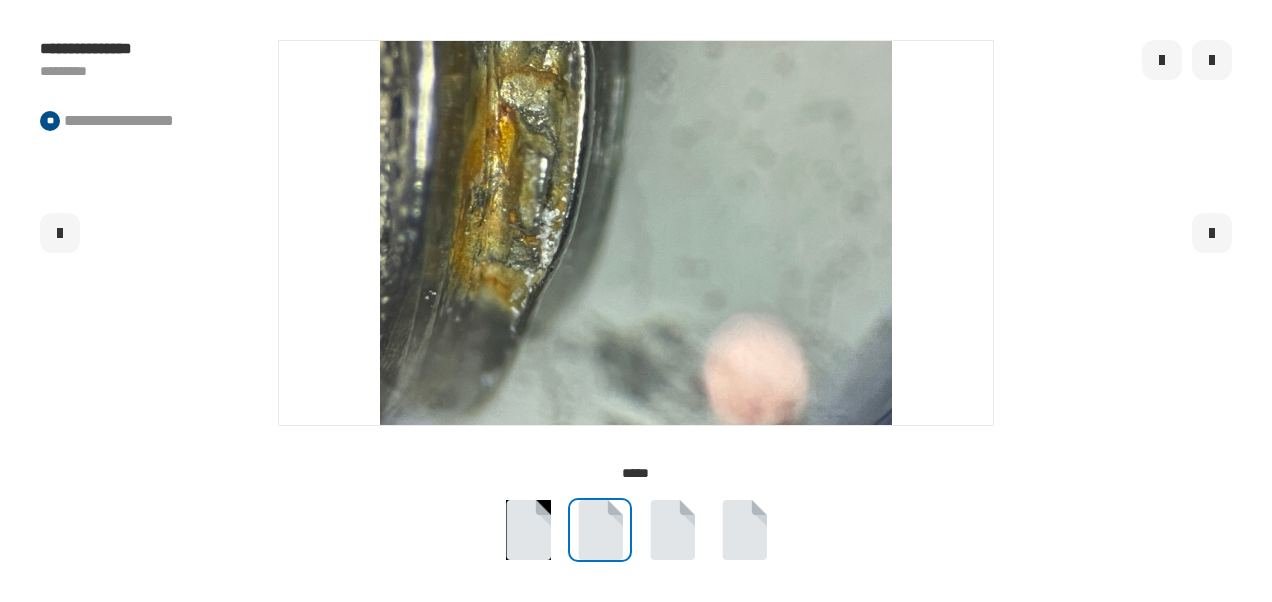 click 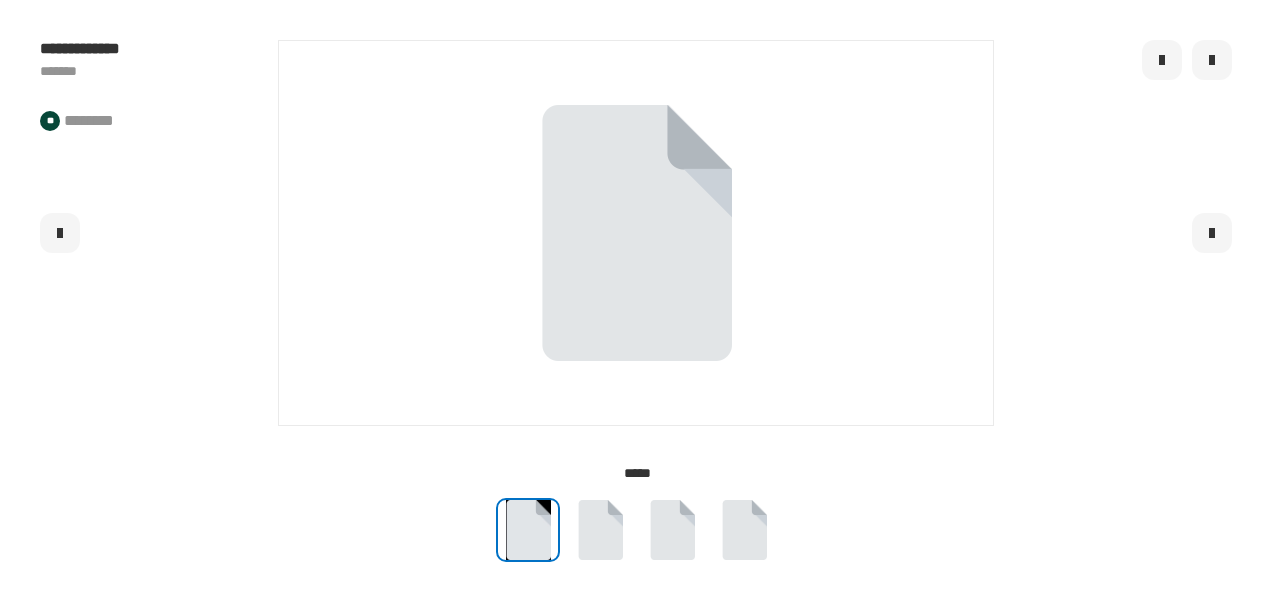 click 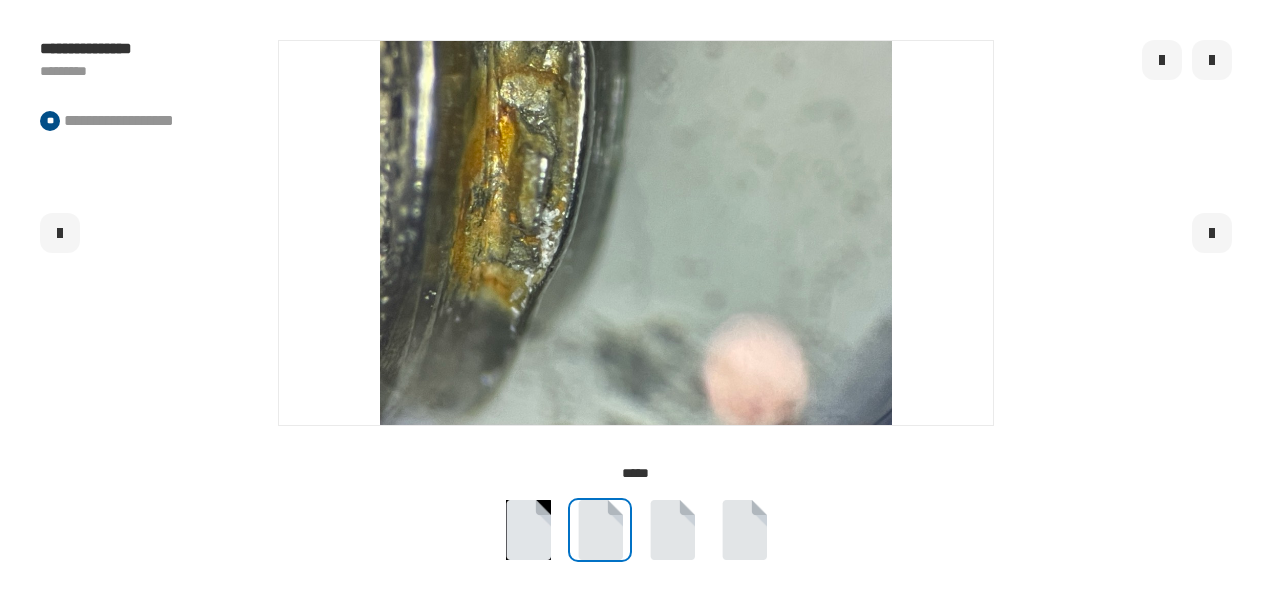 click 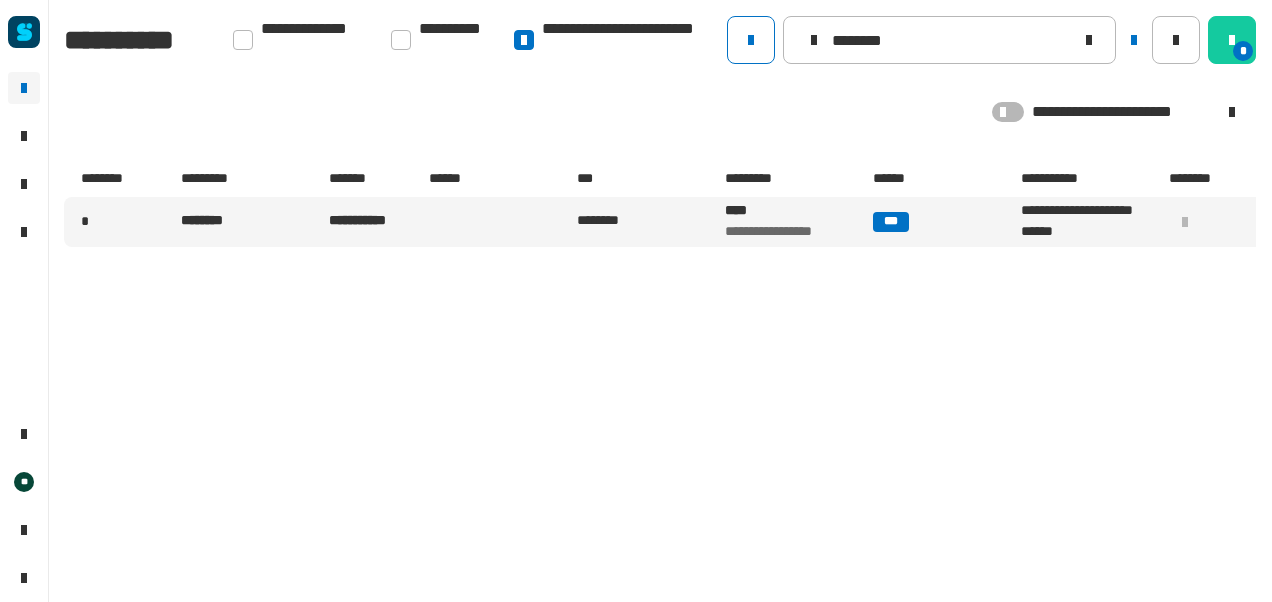 scroll, scrollTop: 0, scrollLeft: 0, axis: both 